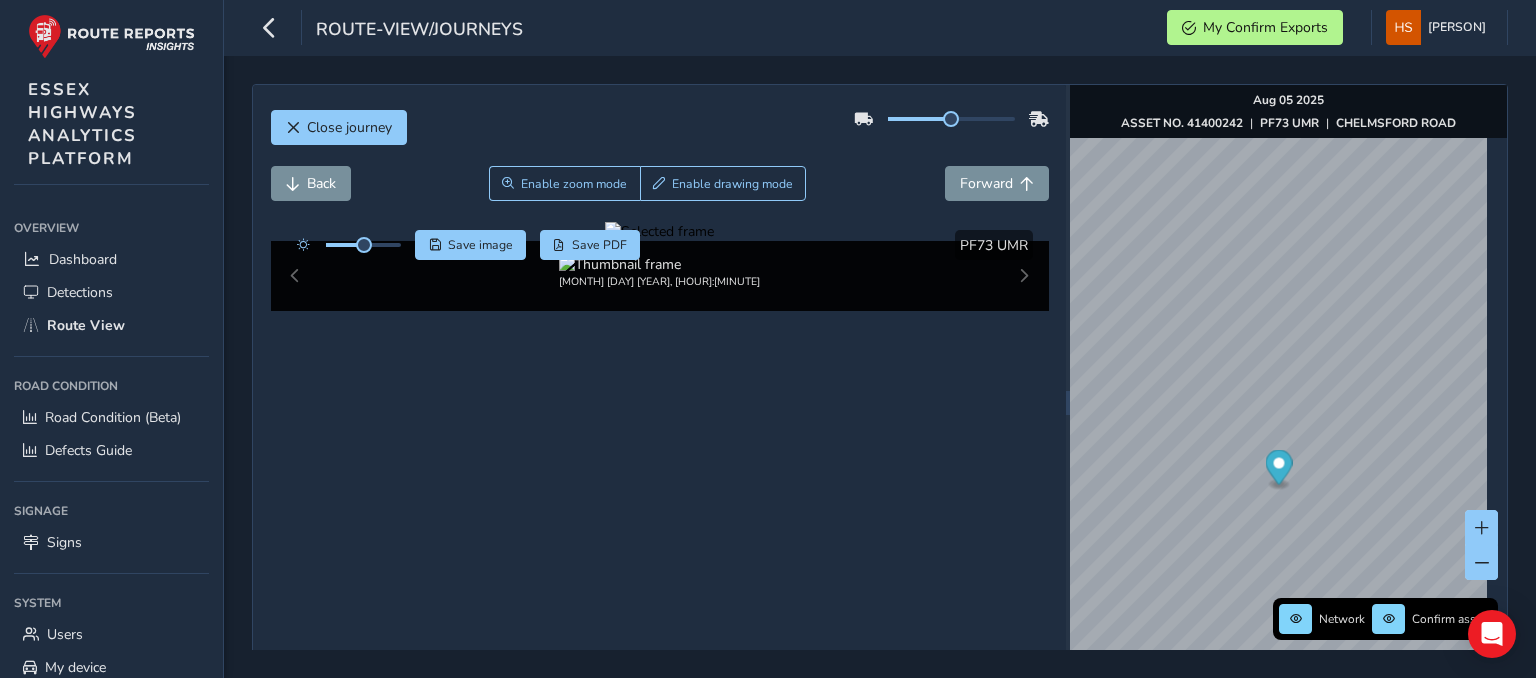 scroll, scrollTop: 0, scrollLeft: 0, axis: both 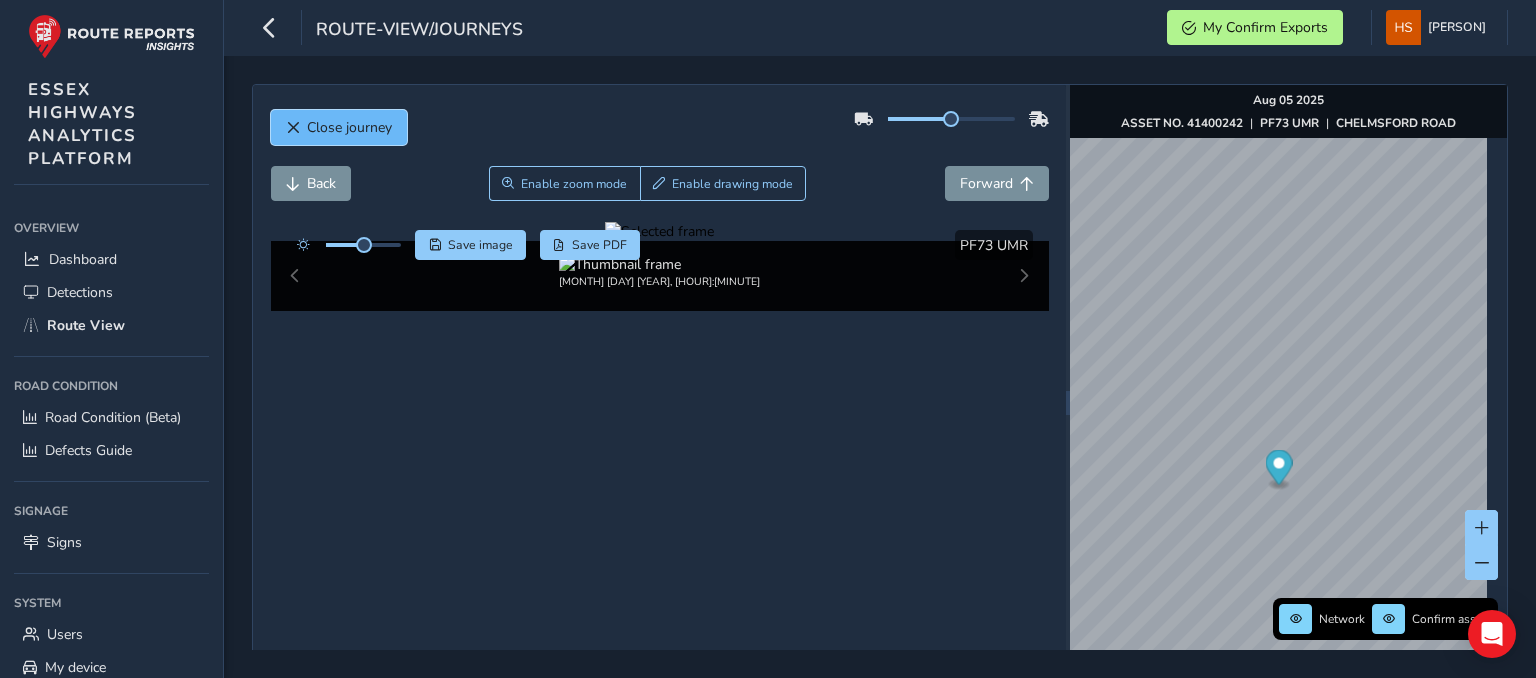 click on "Close journey" at bounding box center [349, 127] 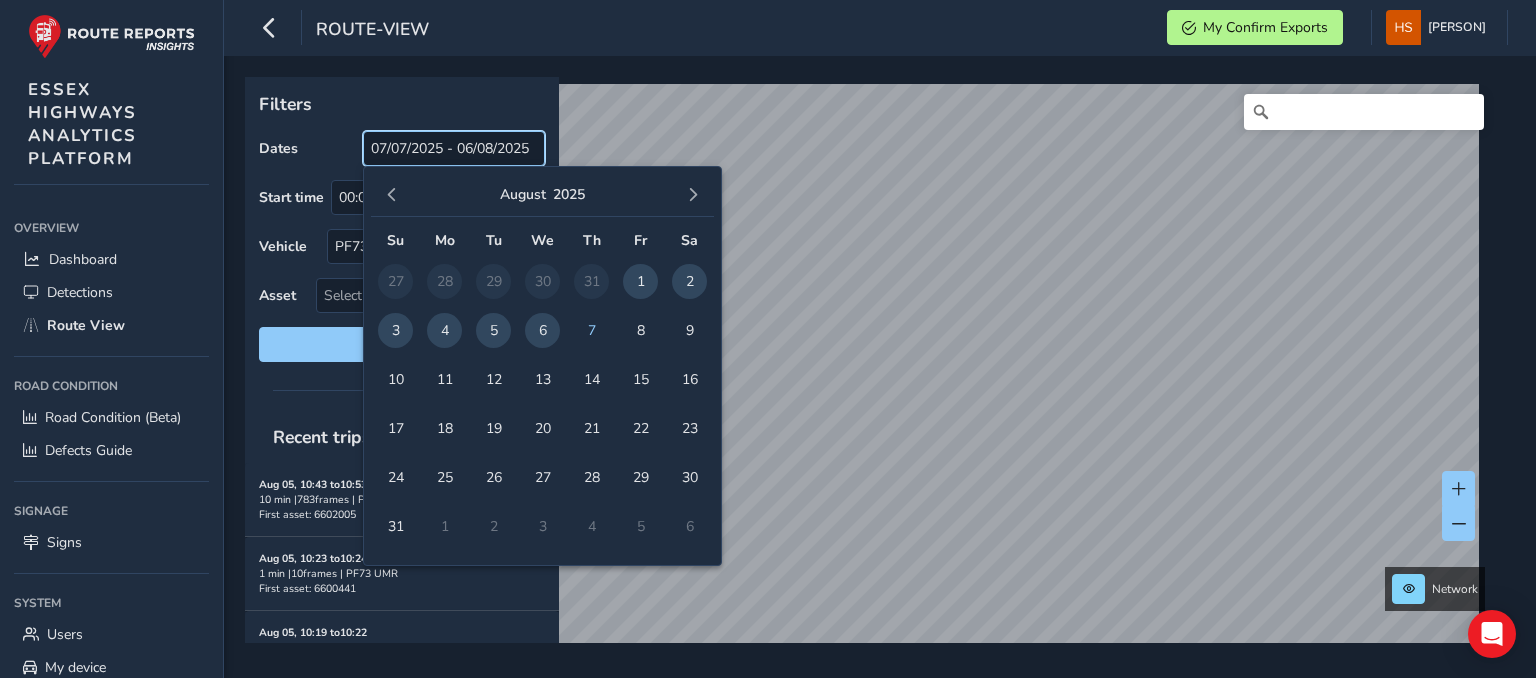 click on "07/07/2025 - 06/08/2025" at bounding box center (454, 148) 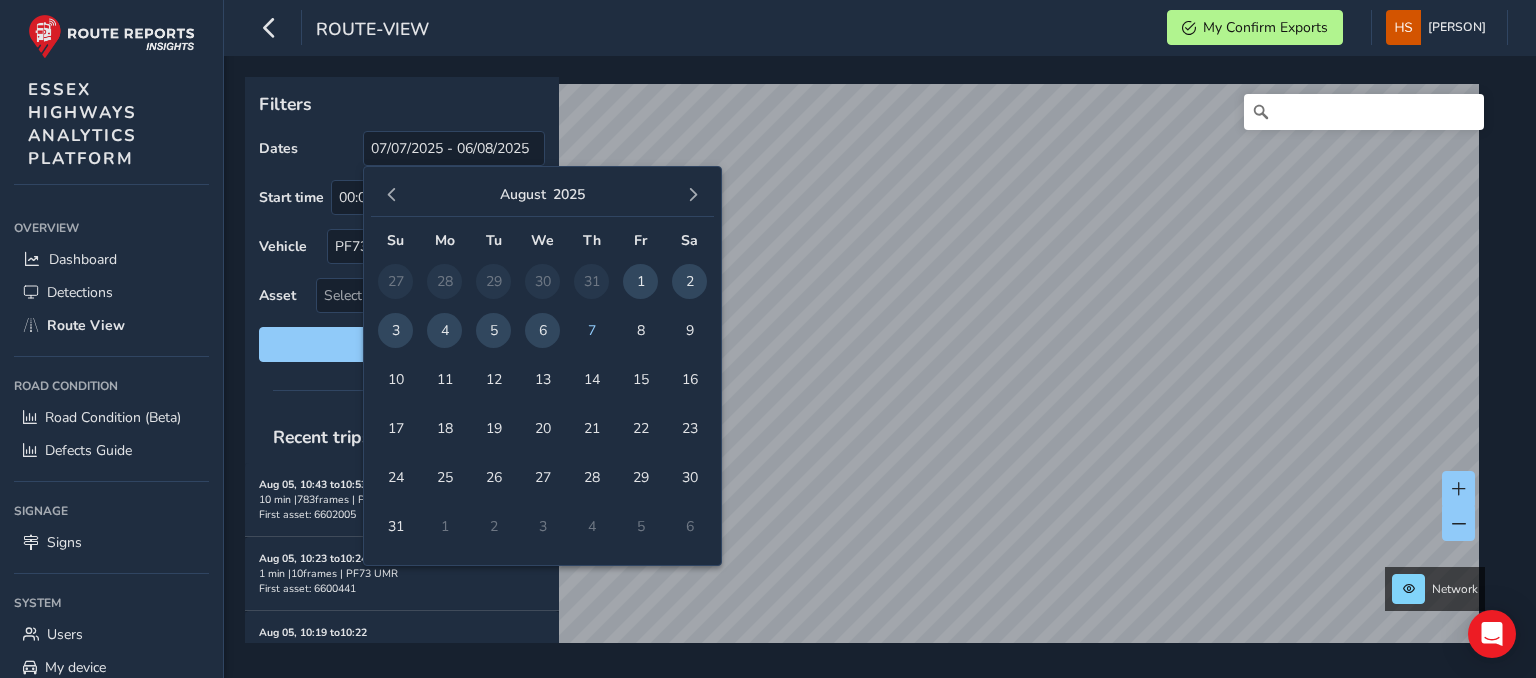 click on "5" at bounding box center [493, 330] 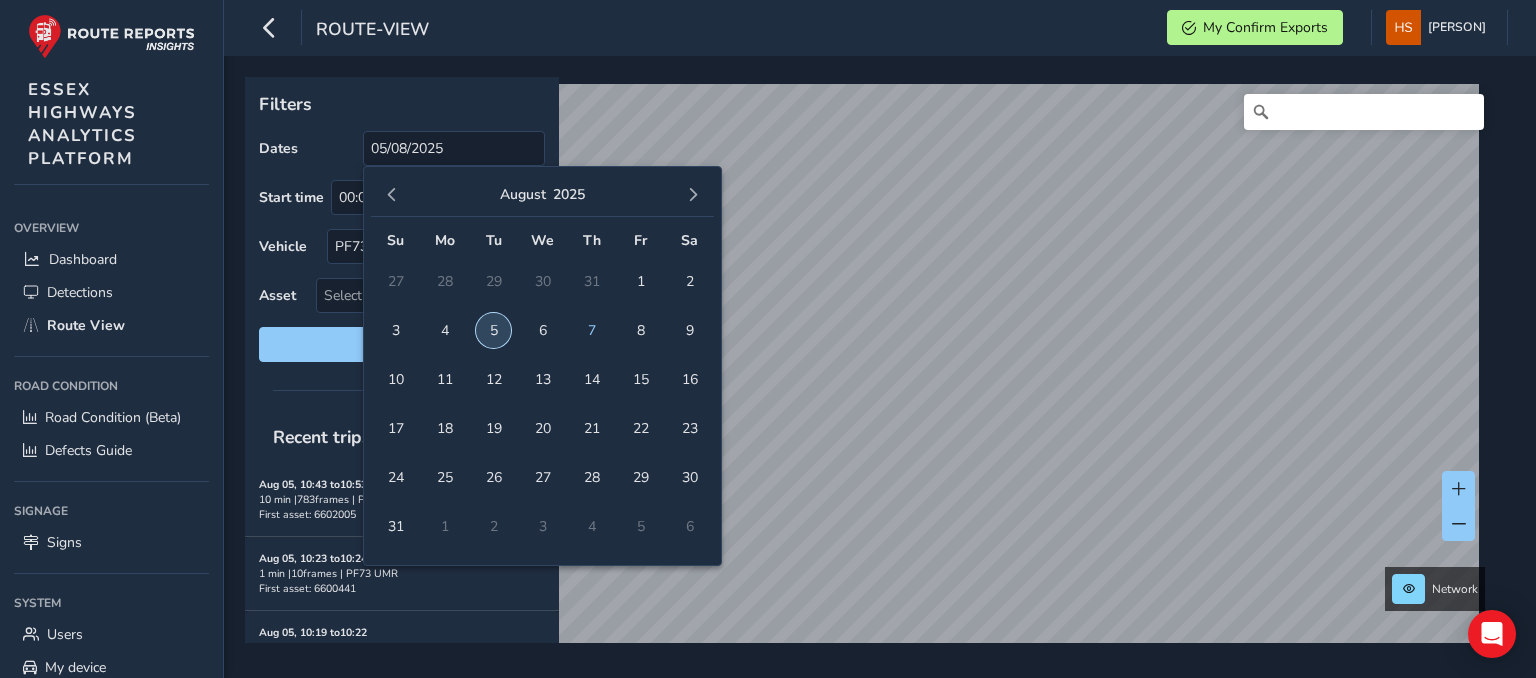 click on "5" at bounding box center [493, 330] 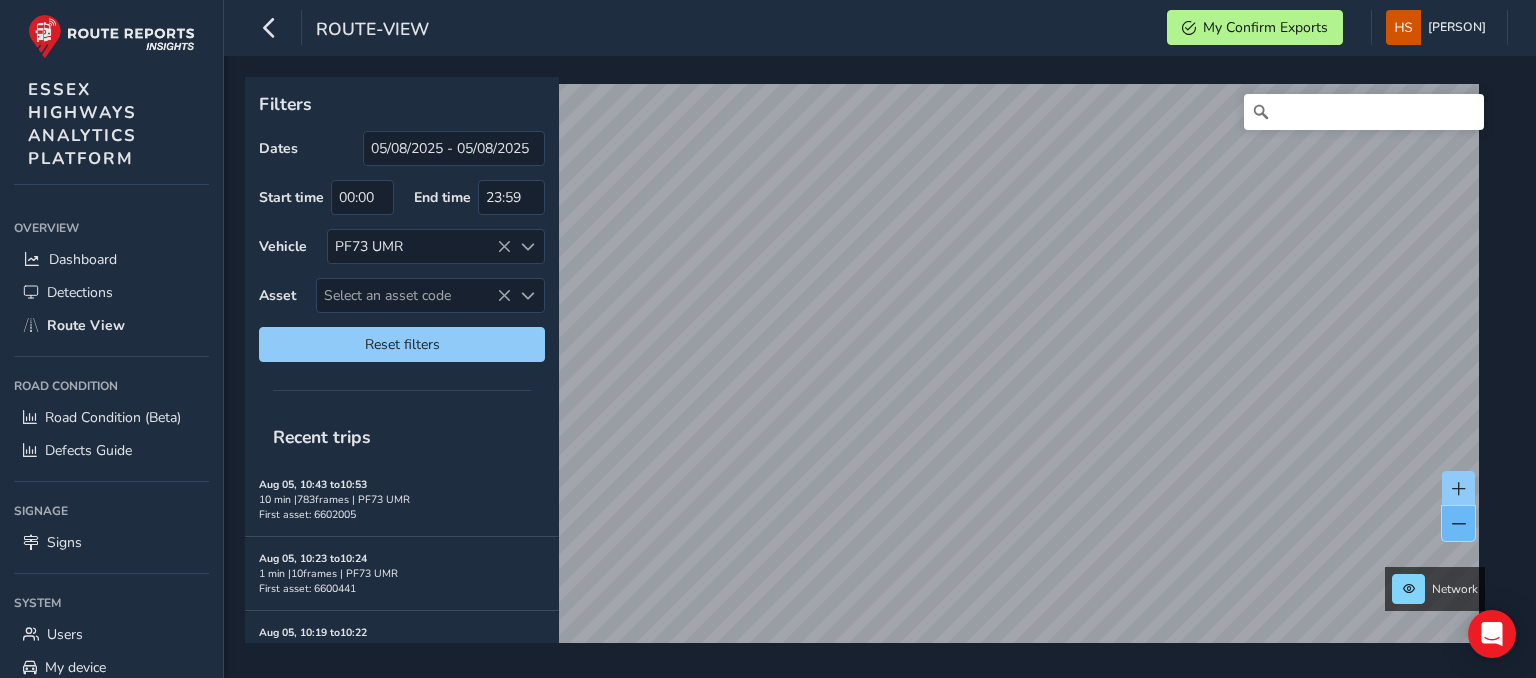 click at bounding box center [1458, 523] 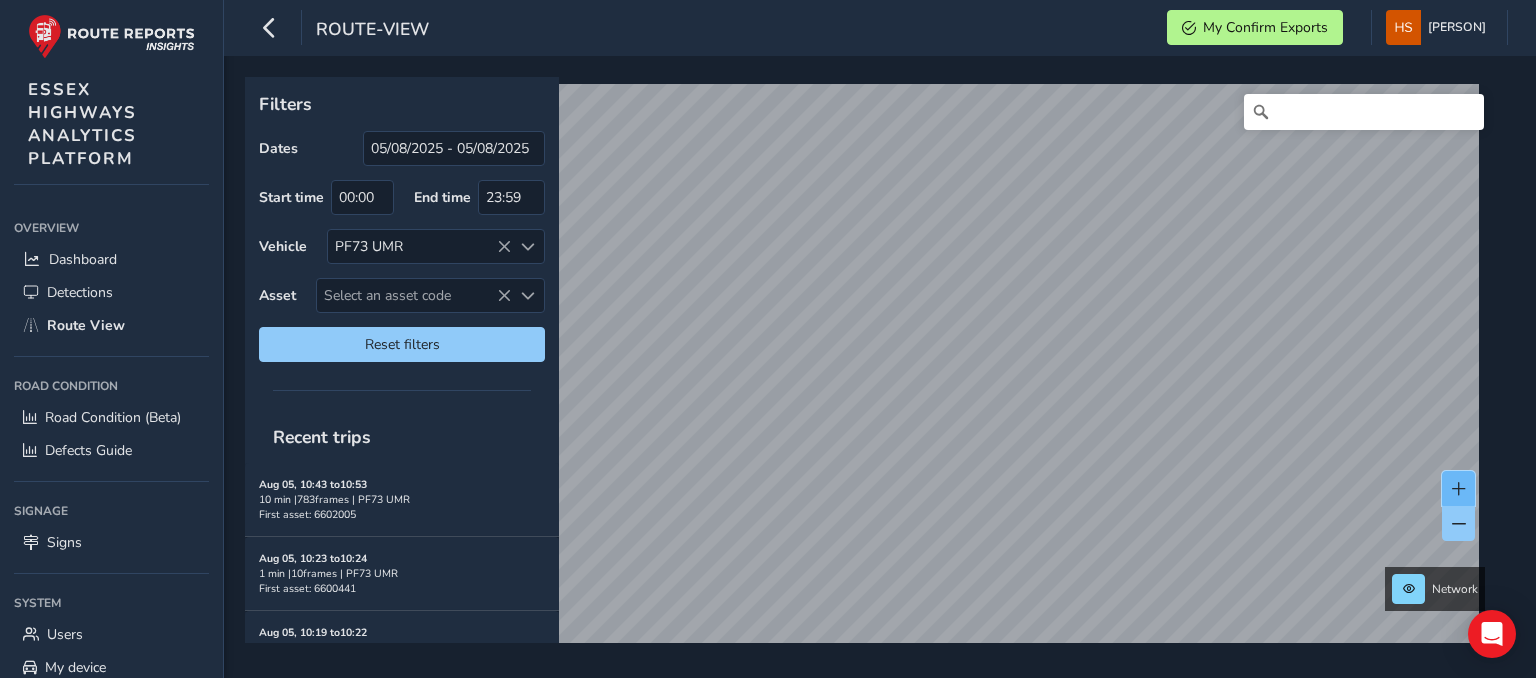 click at bounding box center (1458, 488) 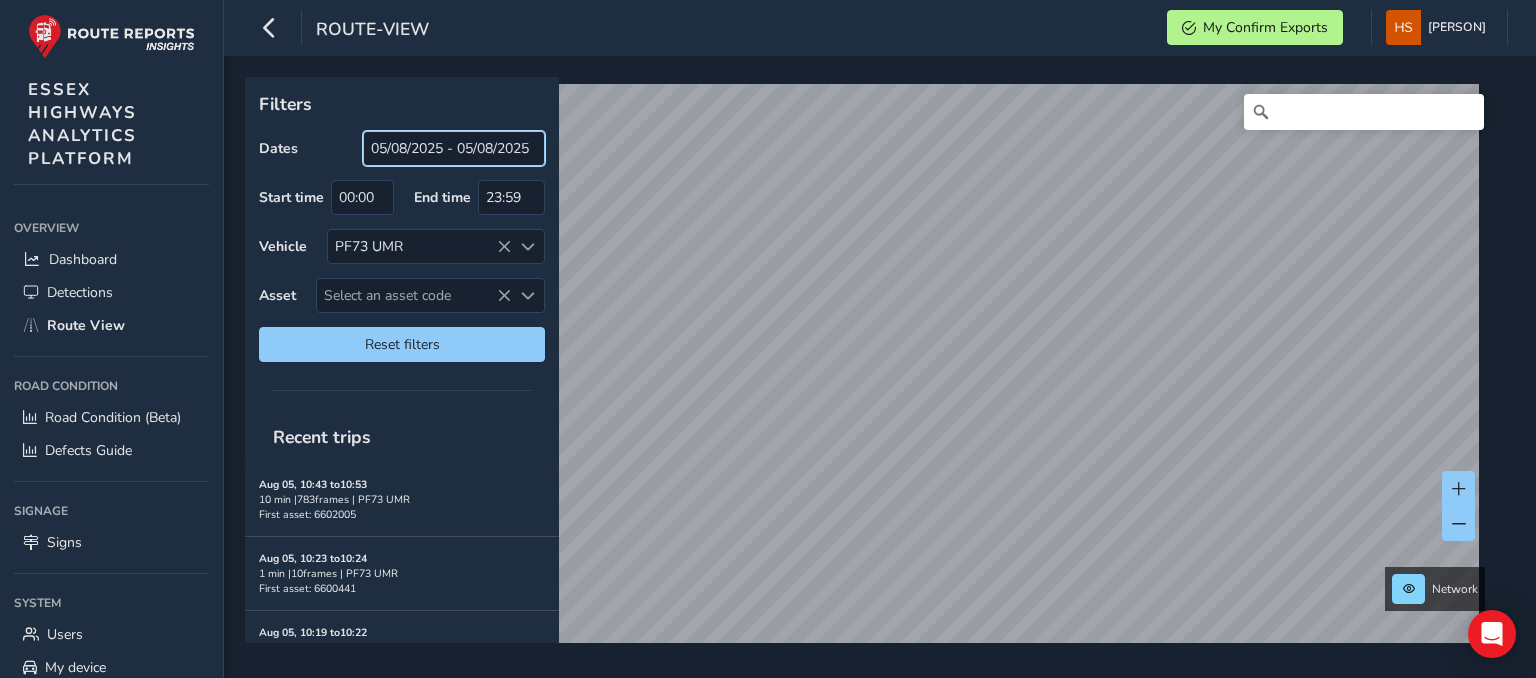 click on "05/08/2025 - 05/08/2025" at bounding box center [454, 148] 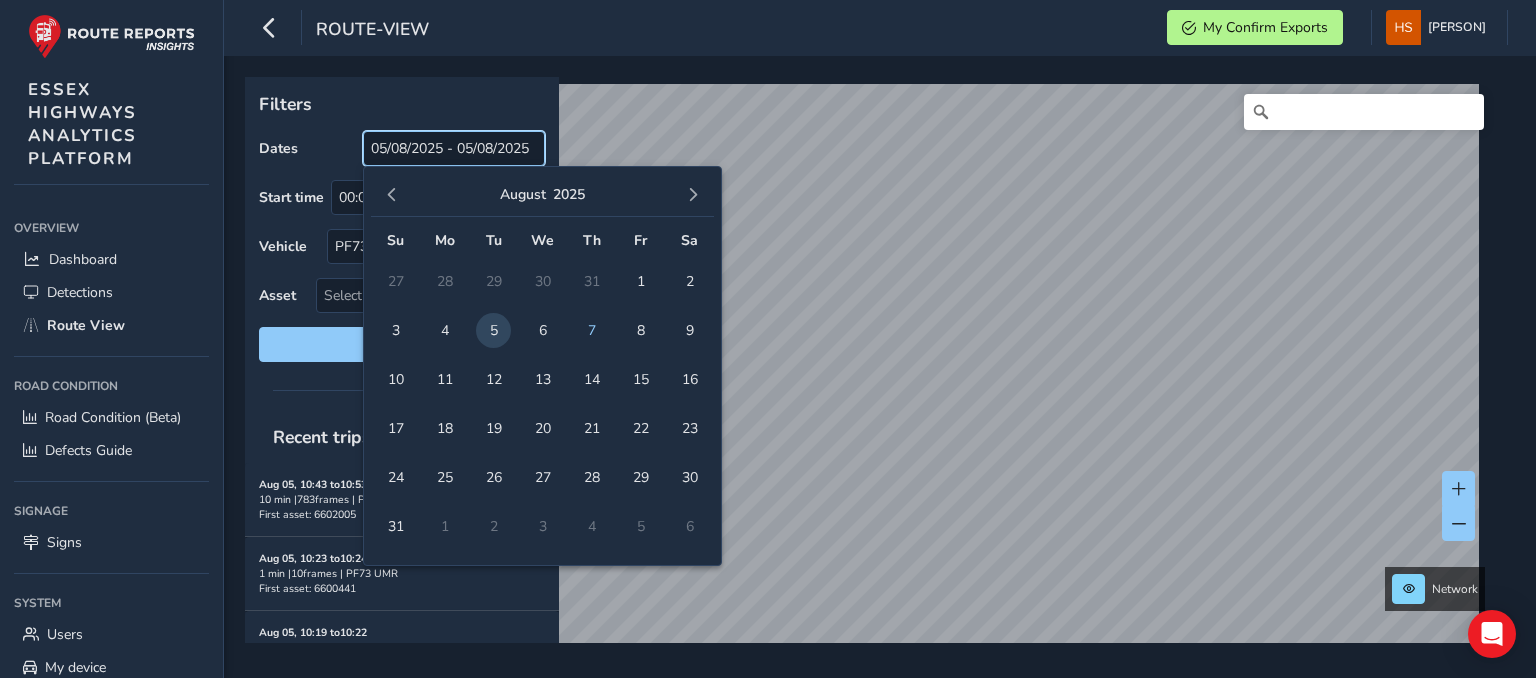 click on "05/08/2025 - 05/08/2025" at bounding box center (454, 148) 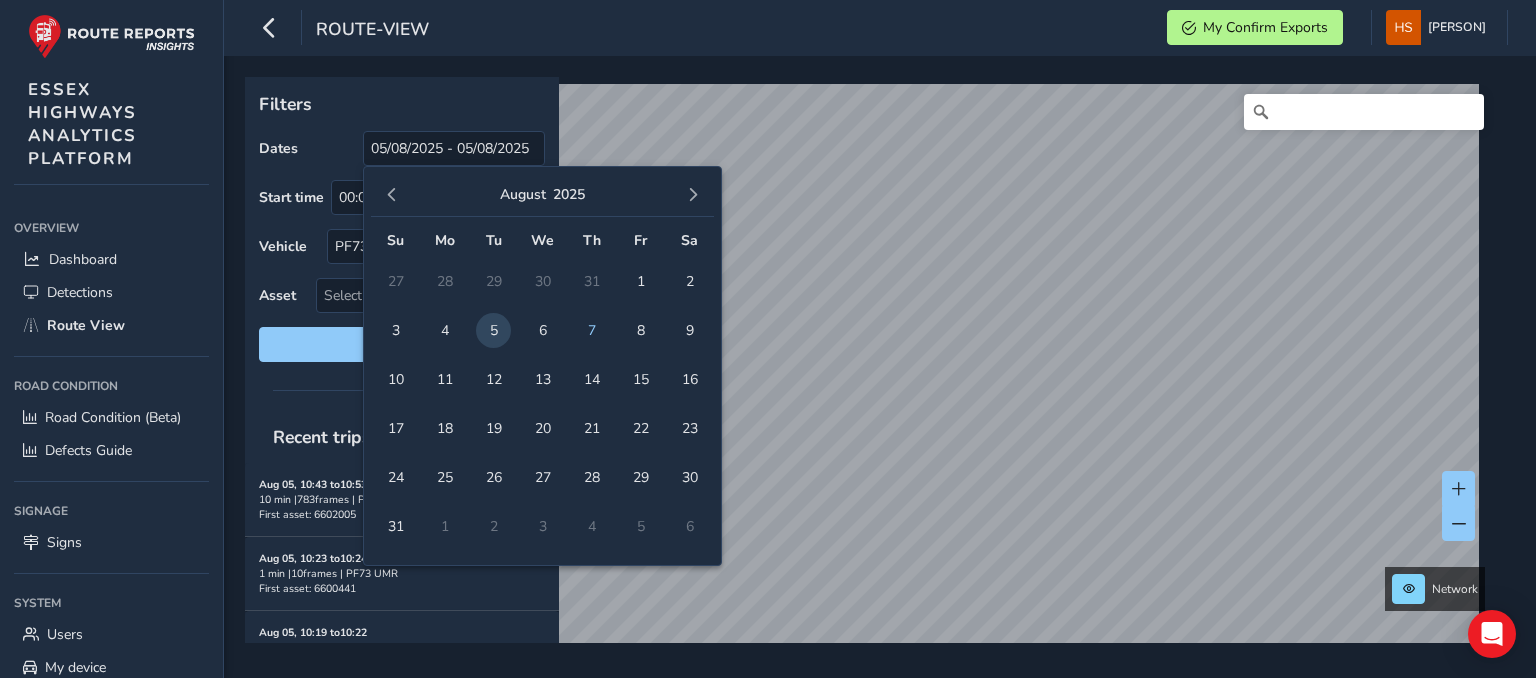 click on "Filters Dates [DAY]/[MONTH]/[YEAR] - [DAY]/[MONTH]/[YEAR] Start time [HOUR]:[MINUTE] End time [HOUR]:[MINUTE] Vehicle PF73 UMR Asset Select an asset code Select an asset code Reset filters" at bounding box center (402, 226) 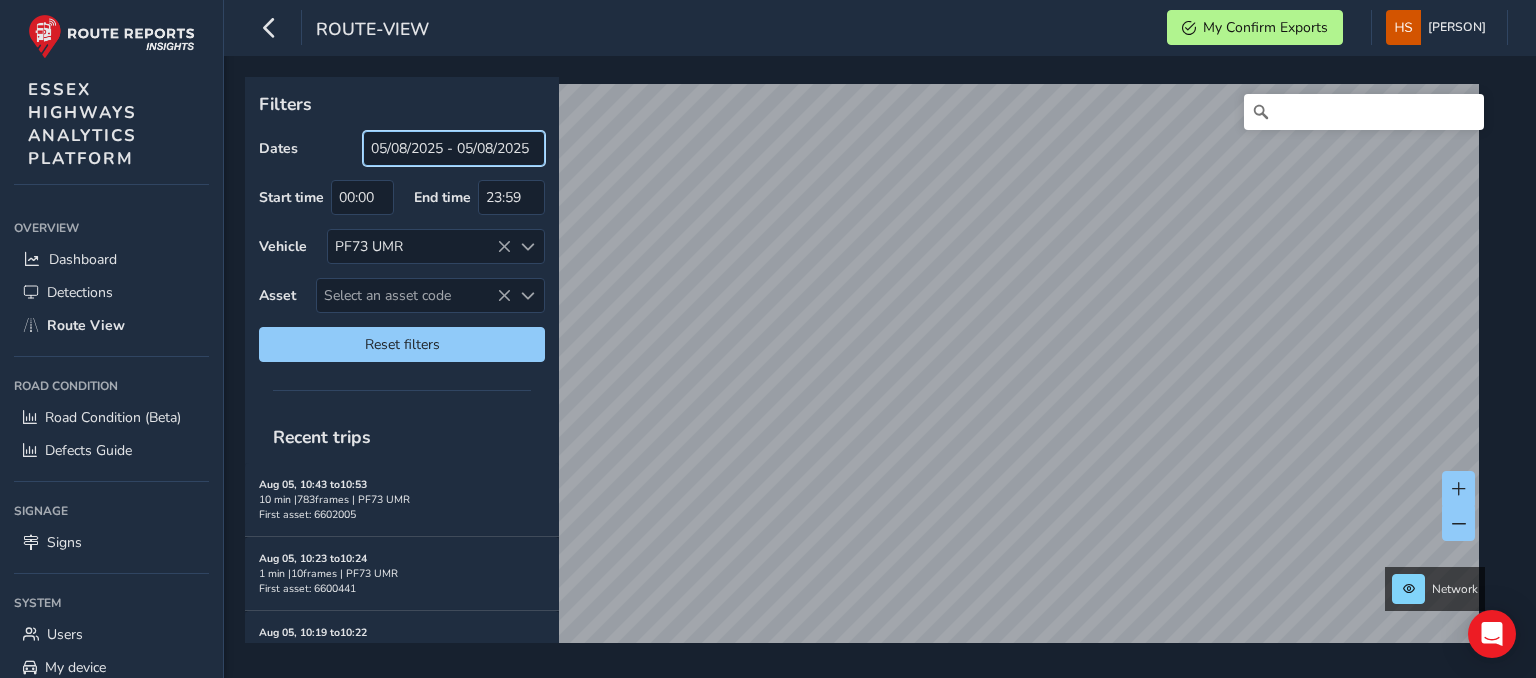 click on "05/08/2025 - 05/08/2025" at bounding box center (454, 148) 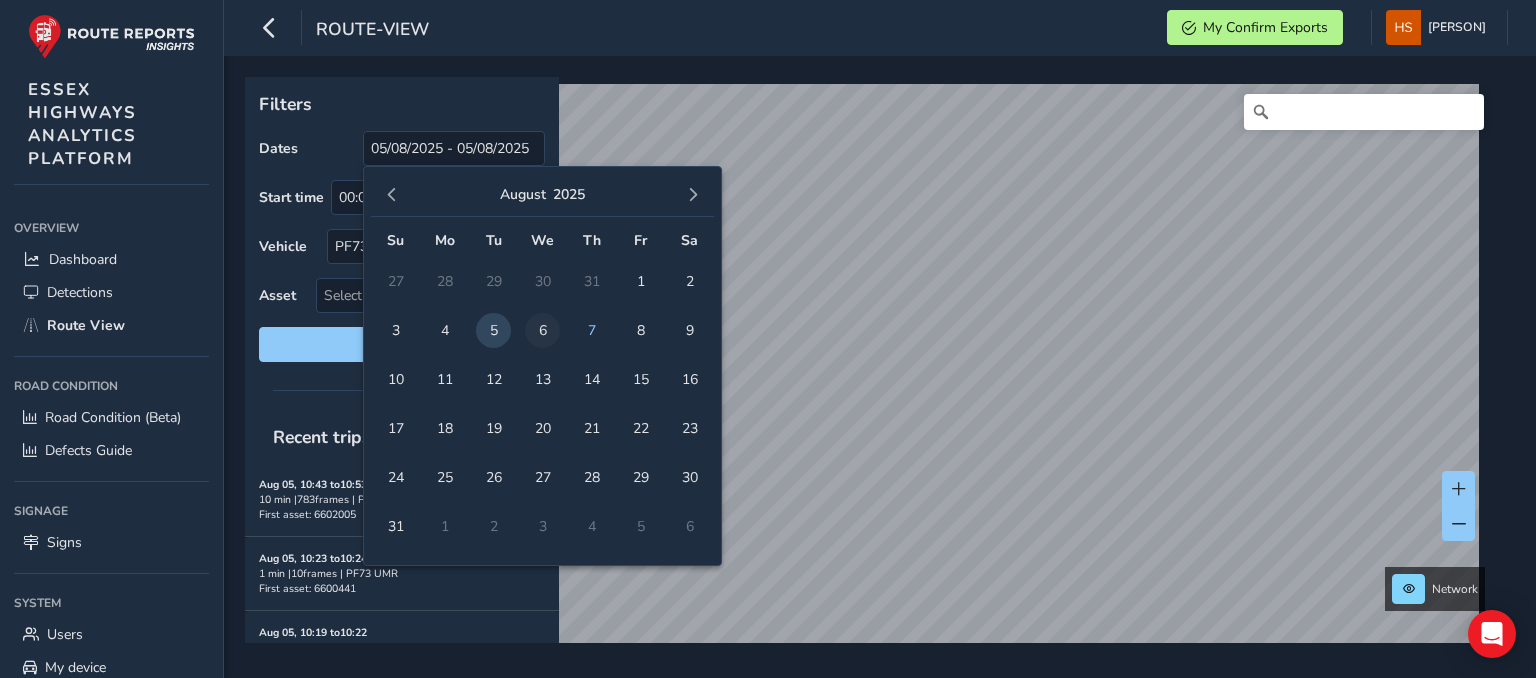click on "6" at bounding box center [542, 330] 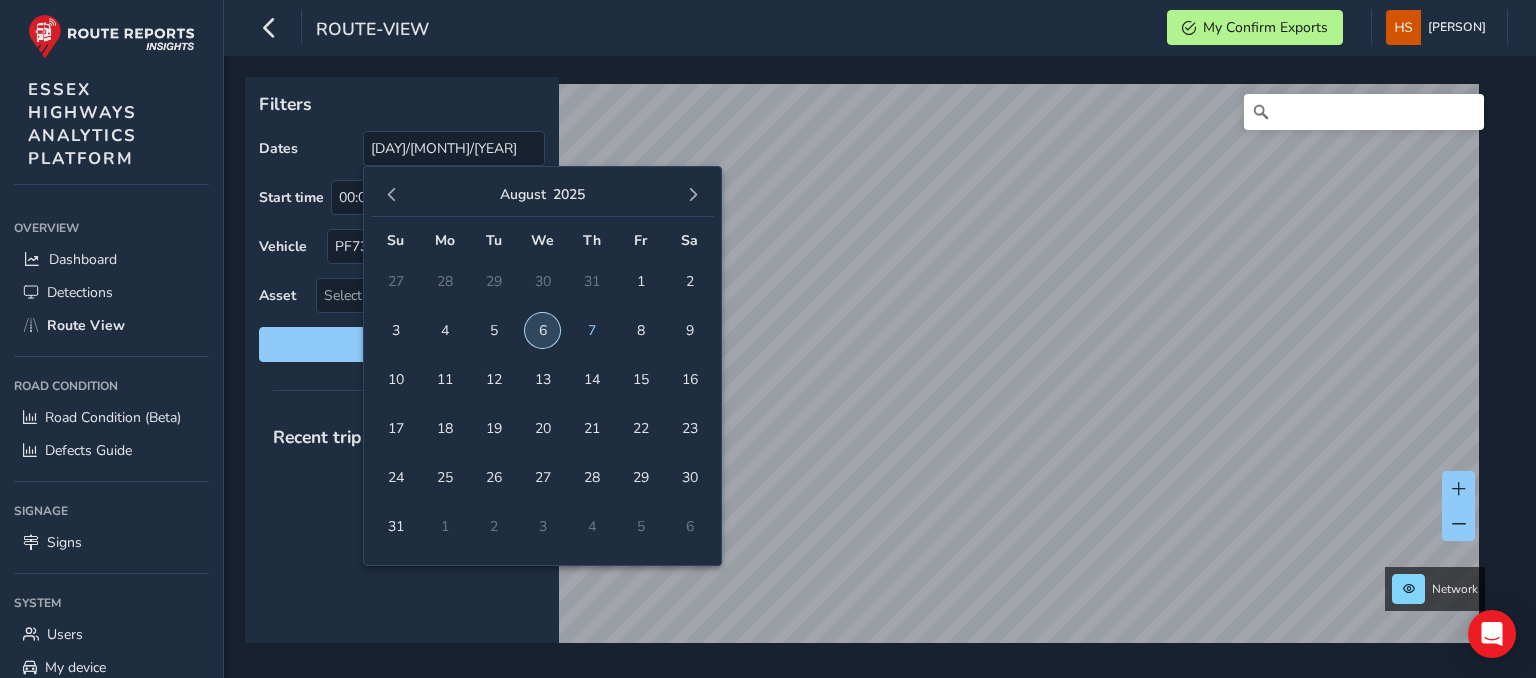 click on "6" at bounding box center [542, 330] 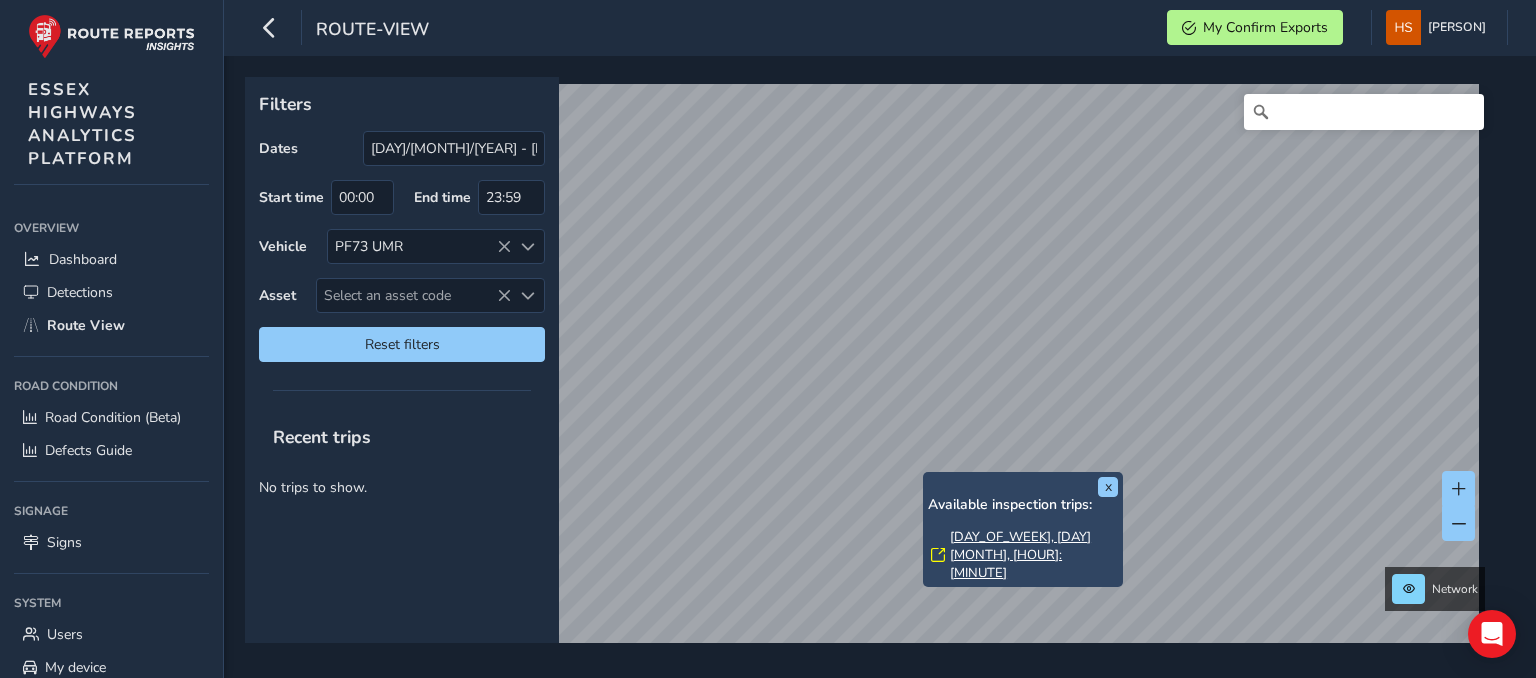 click on "[DAY_OF_WEEK], [DAY] [MONTH], [HOUR]:[MINUTE]" at bounding box center [1034, 555] 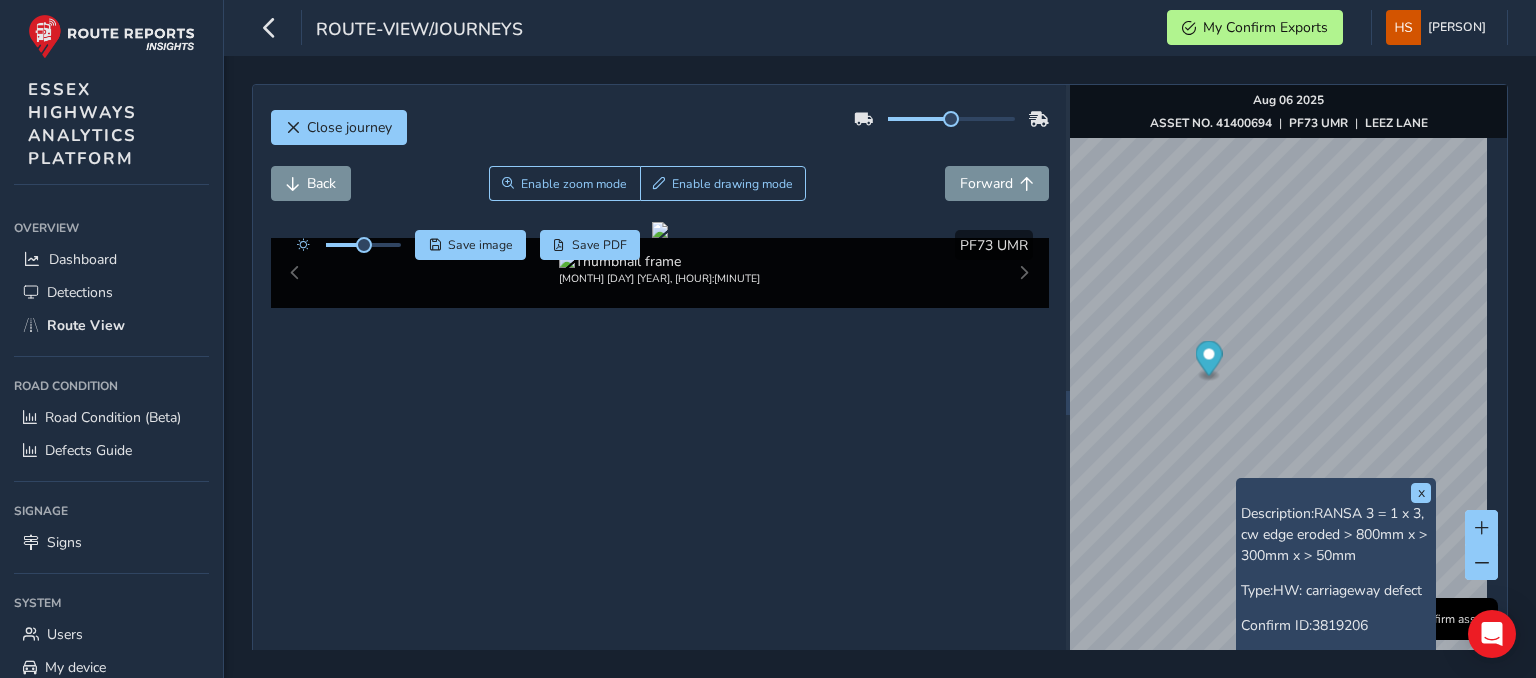 click on "x Description: RANSA 3 = 1 x 3, cw edge eroded > 800mm x > 300mm x > 50mm Type: HW: carriageway defect Confirm ID: 3819206 Resolved Duplicated See in Confirm" at bounding box center (1336, 605) 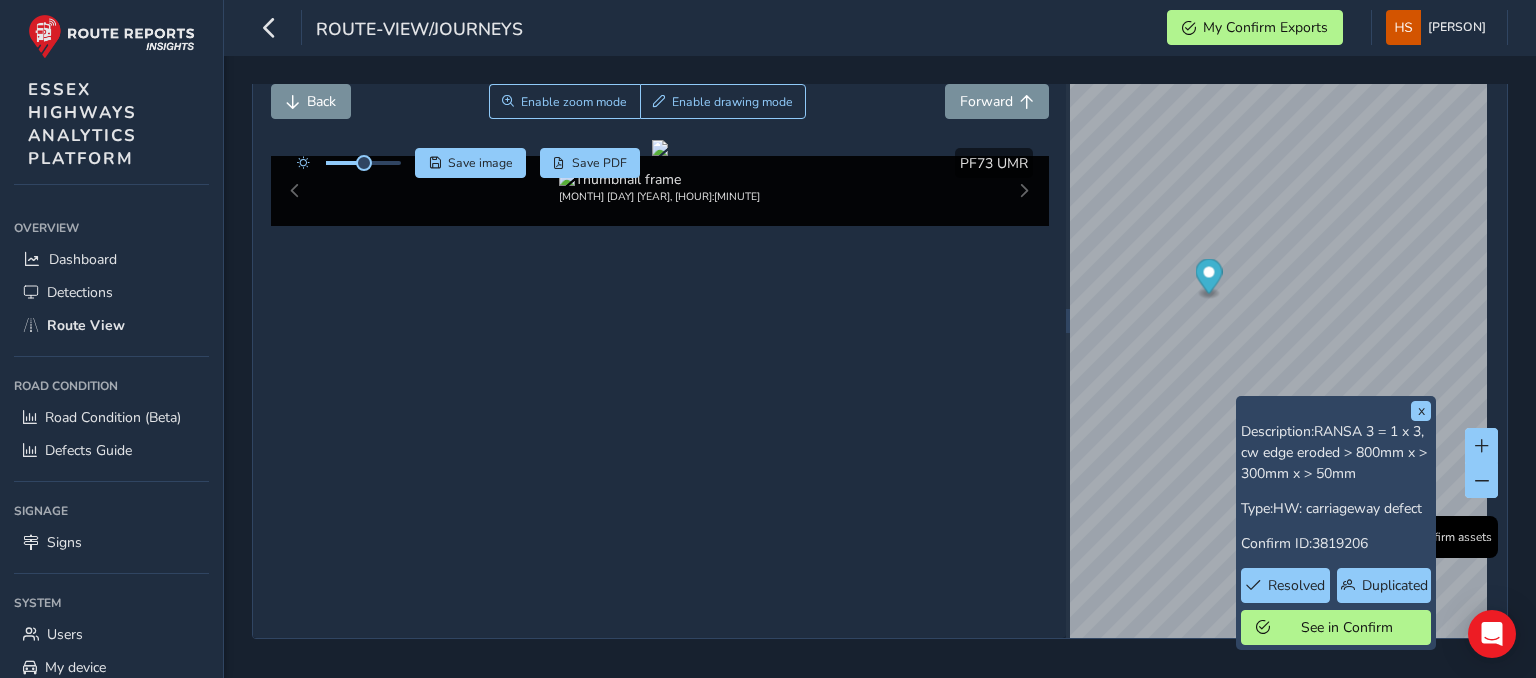 scroll, scrollTop: 128, scrollLeft: 0, axis: vertical 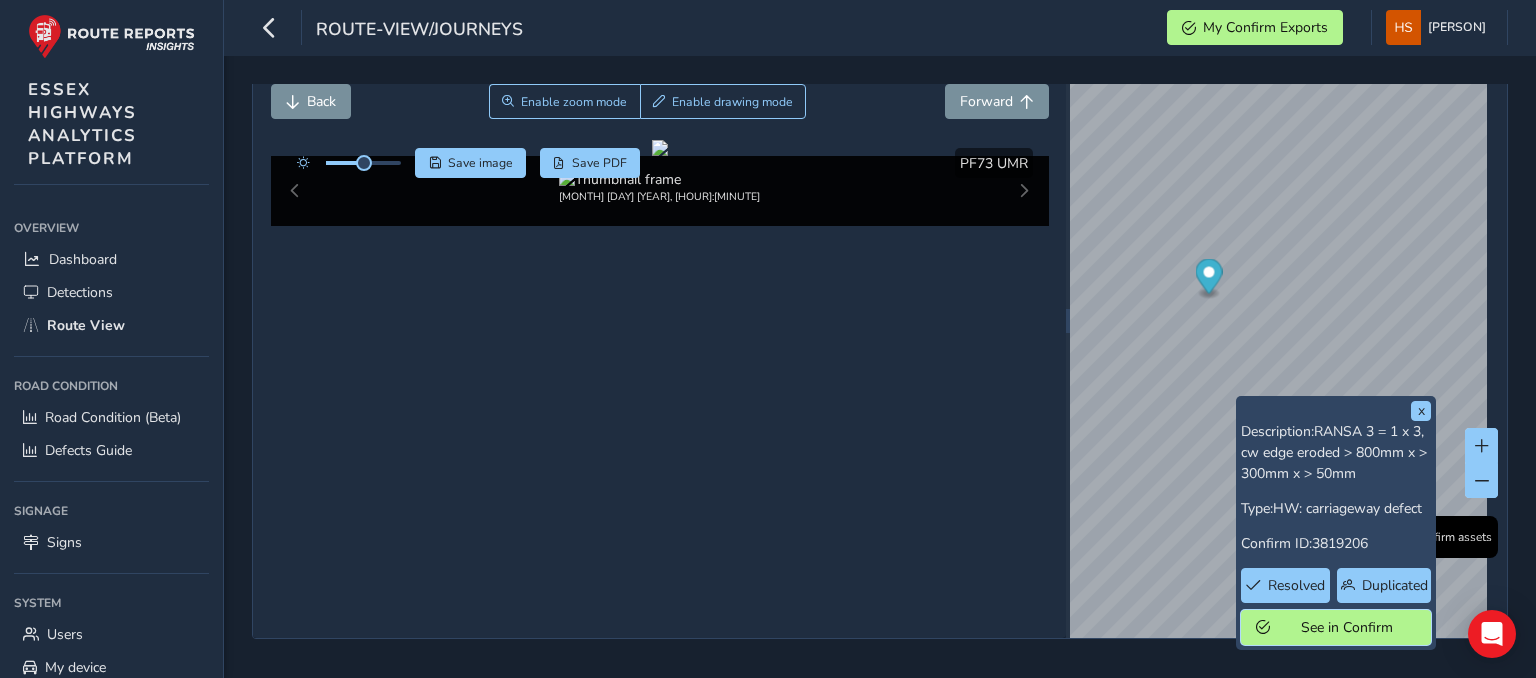 click on "See in Confirm" at bounding box center (1346, 627) 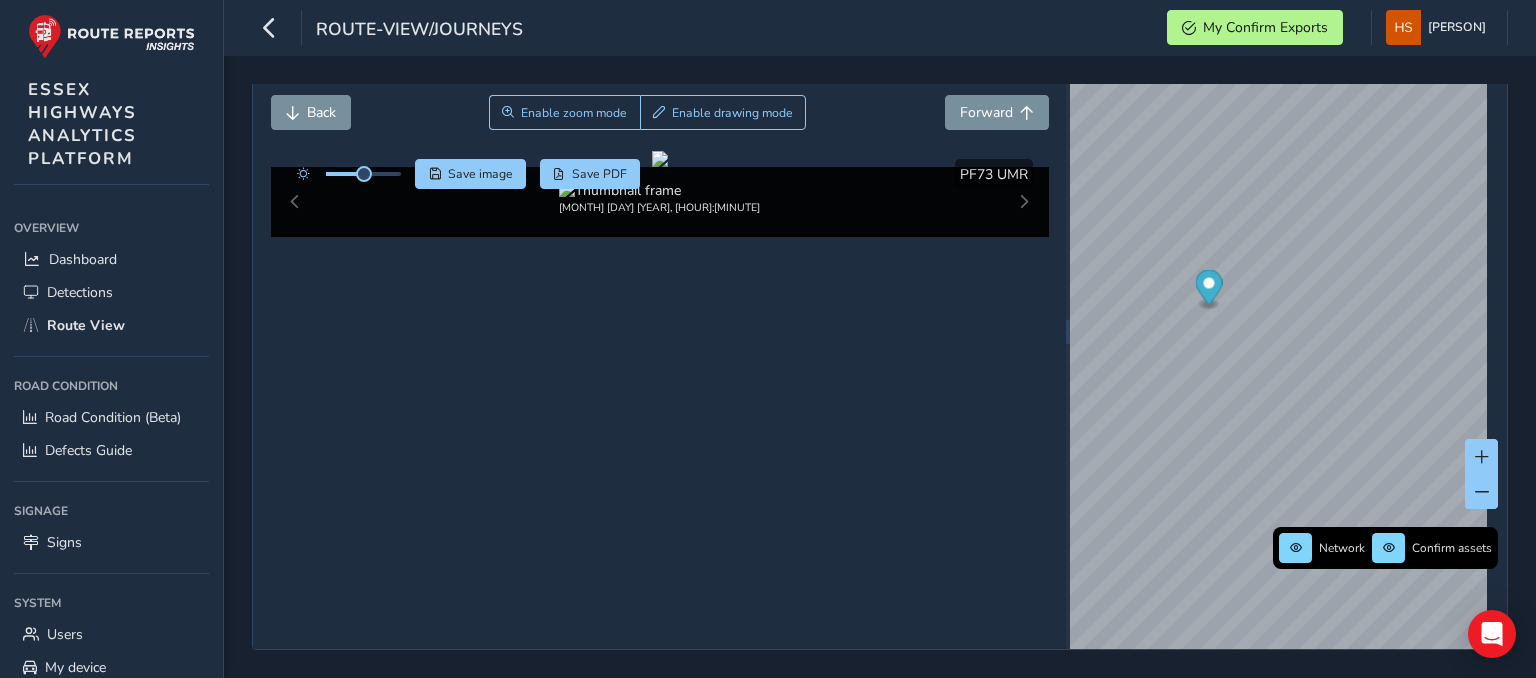 scroll, scrollTop: 0, scrollLeft: 0, axis: both 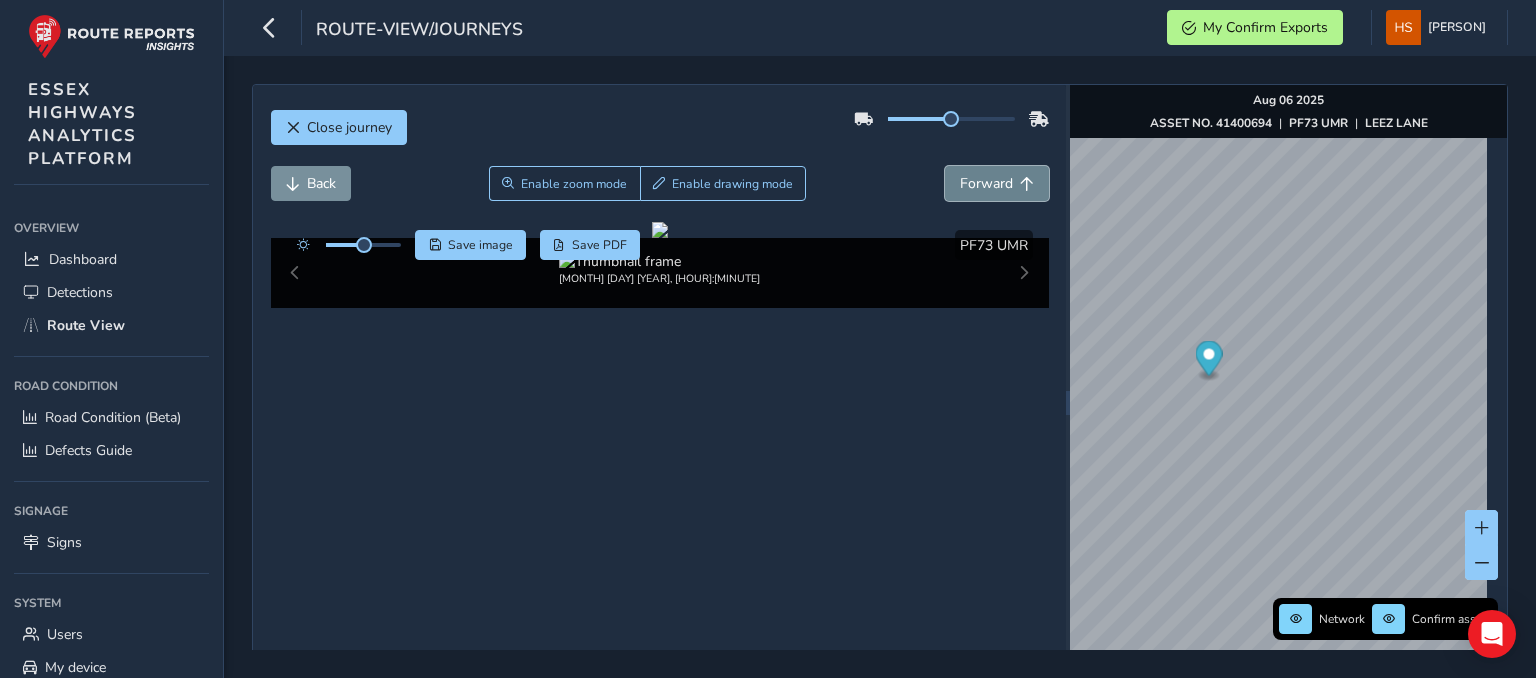 click on "Forward" at bounding box center [997, 183] 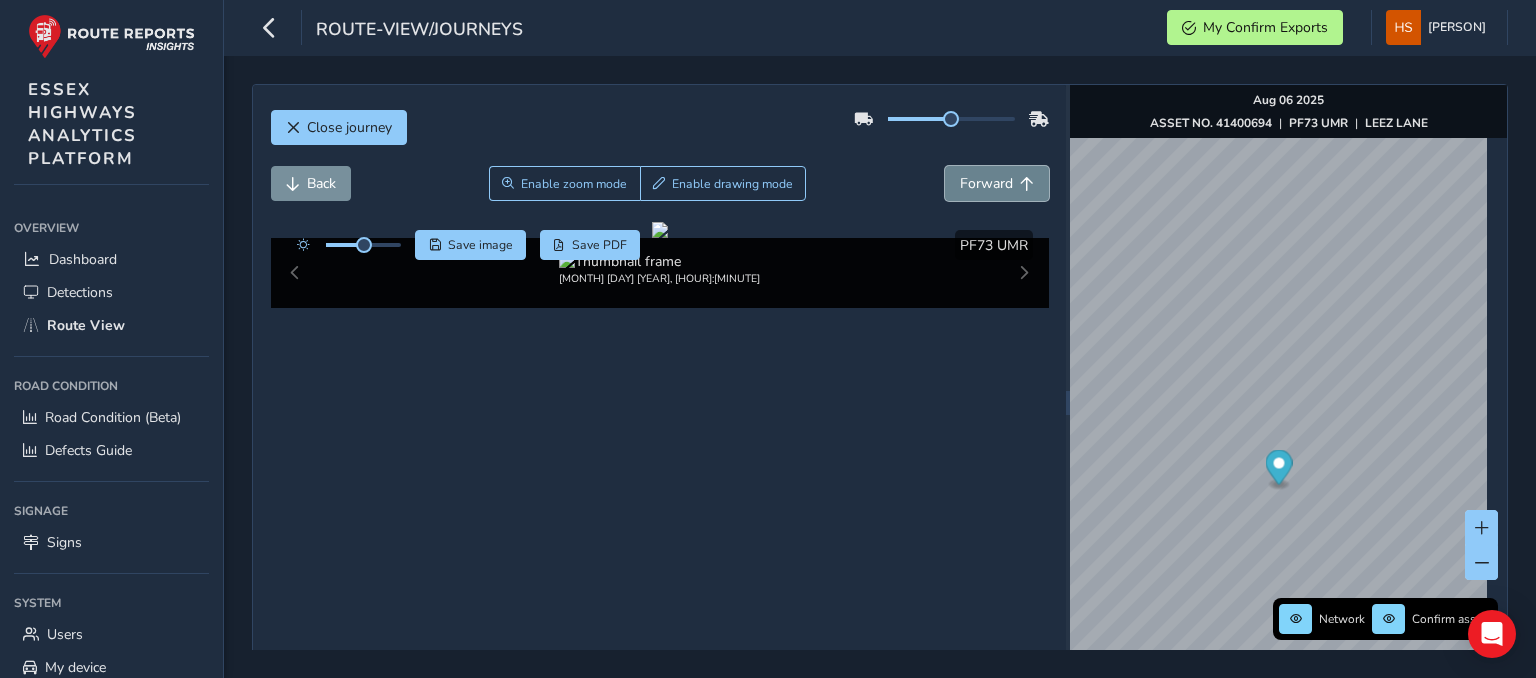 type 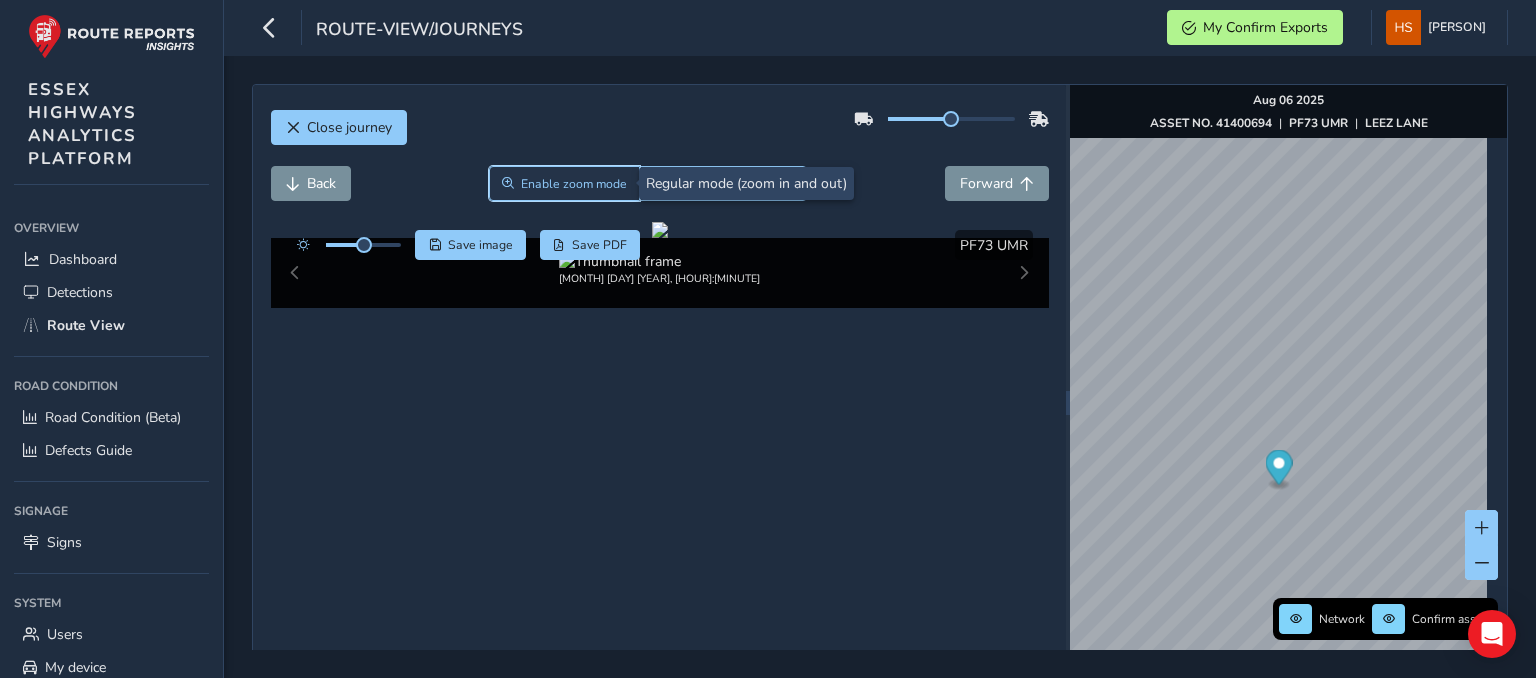 click on "Enable zoom mode" at bounding box center [574, 184] 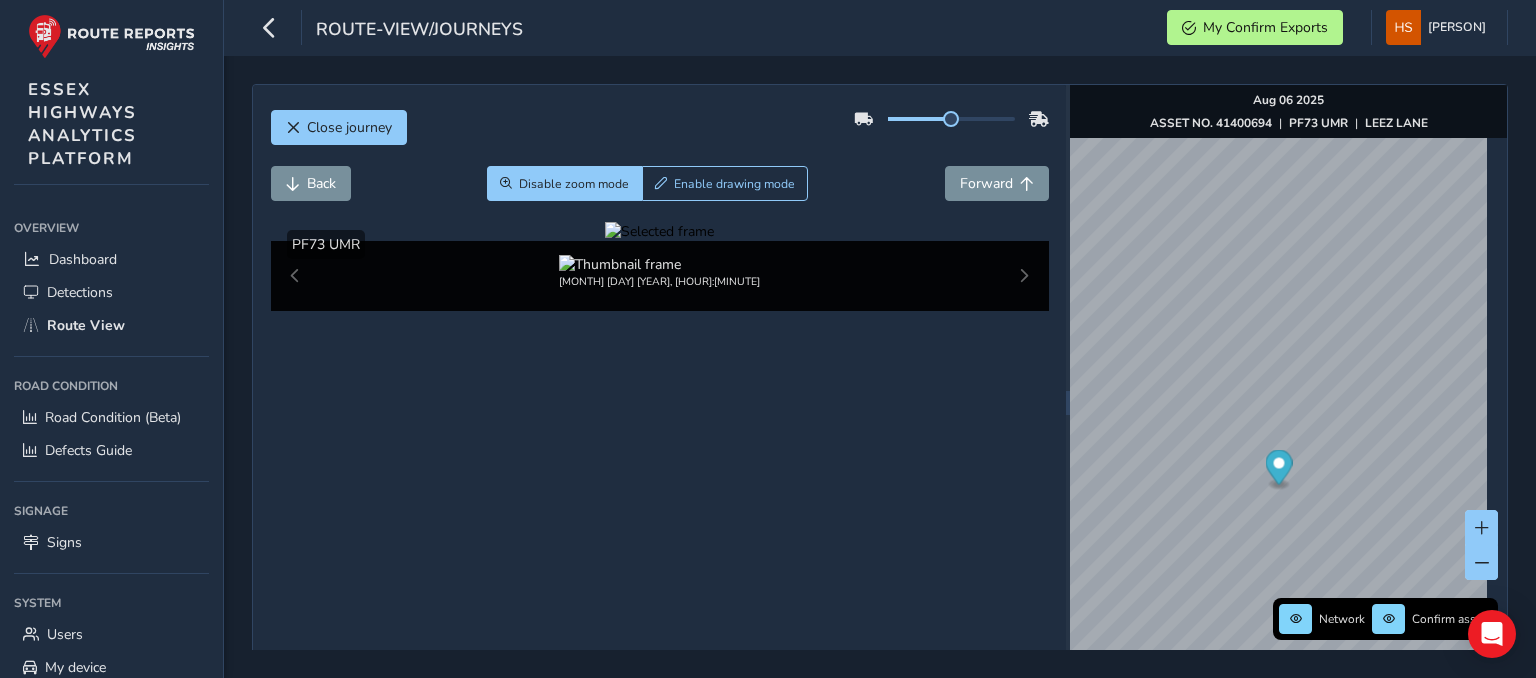 click at bounding box center (659, 231) 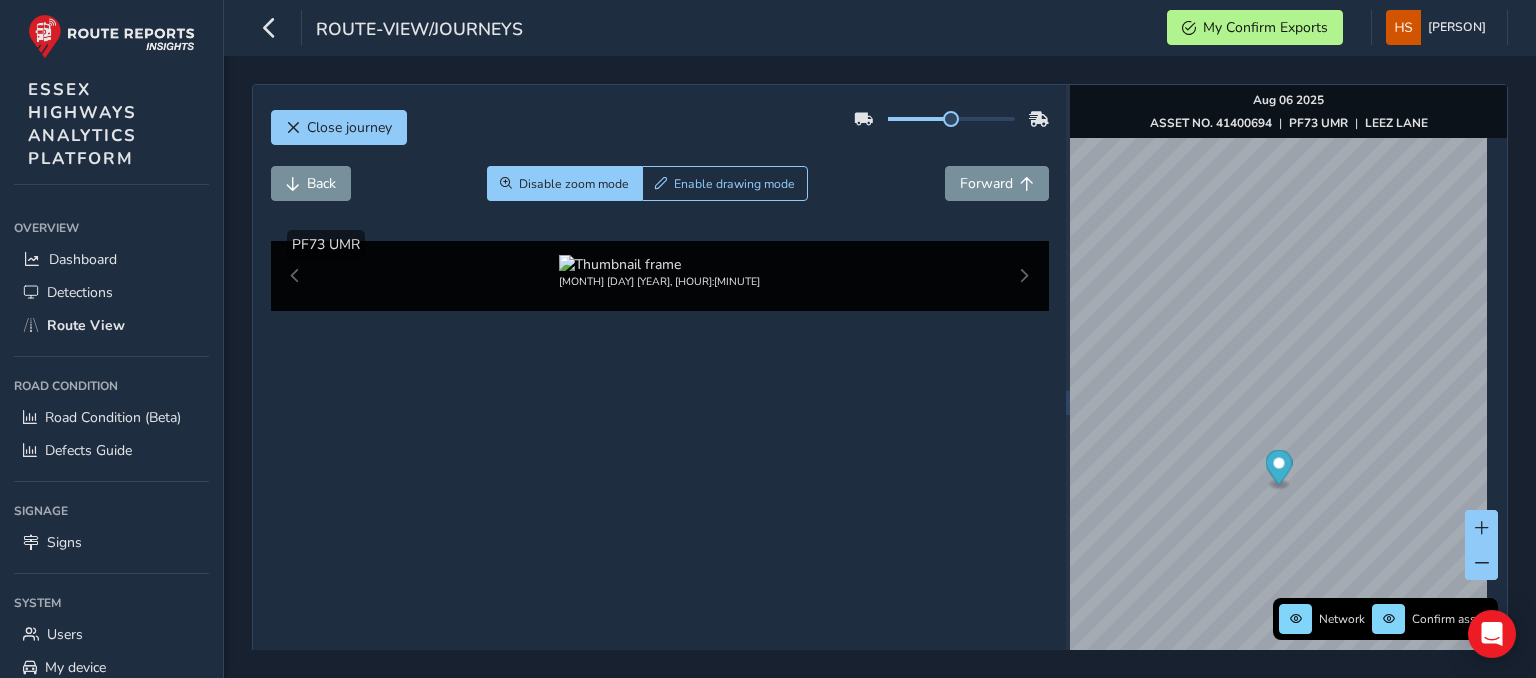click at bounding box center [1150, 97] 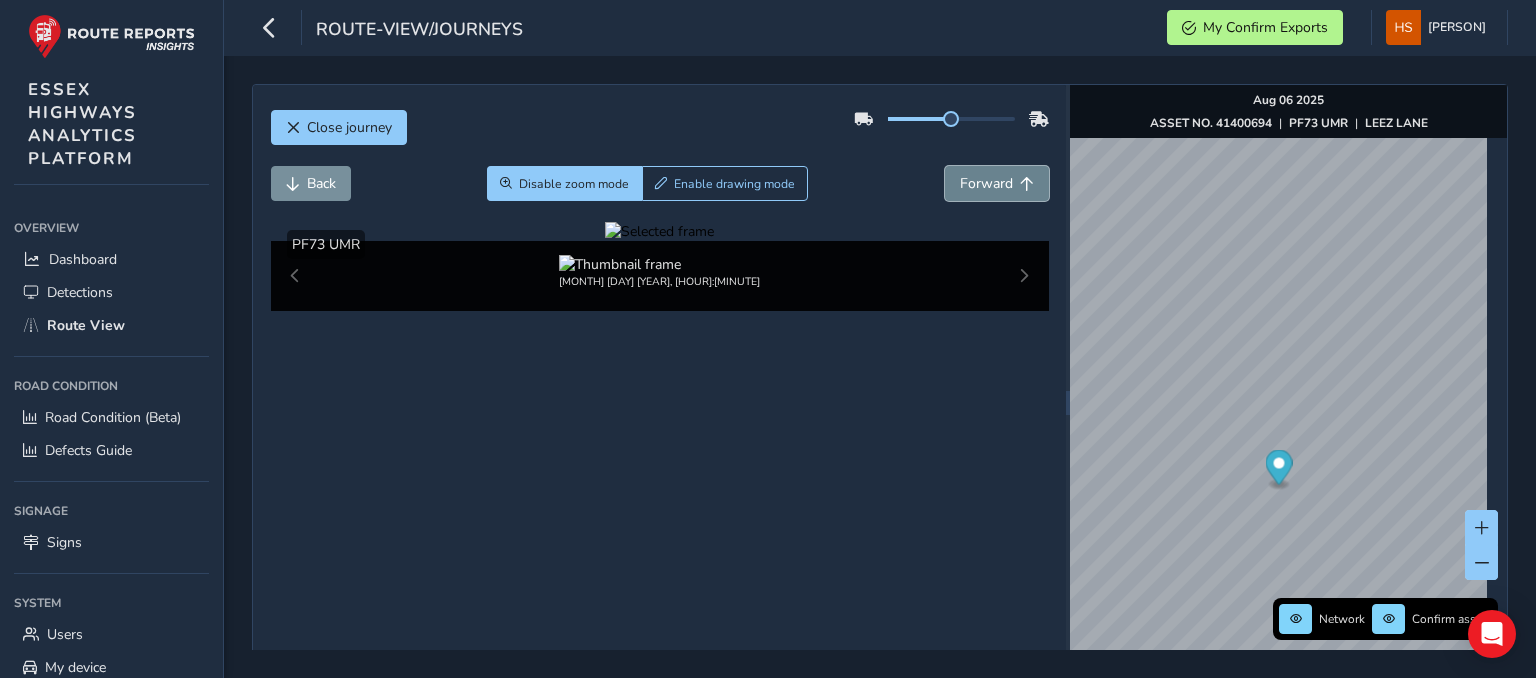 click on "Forward" at bounding box center [997, 183] 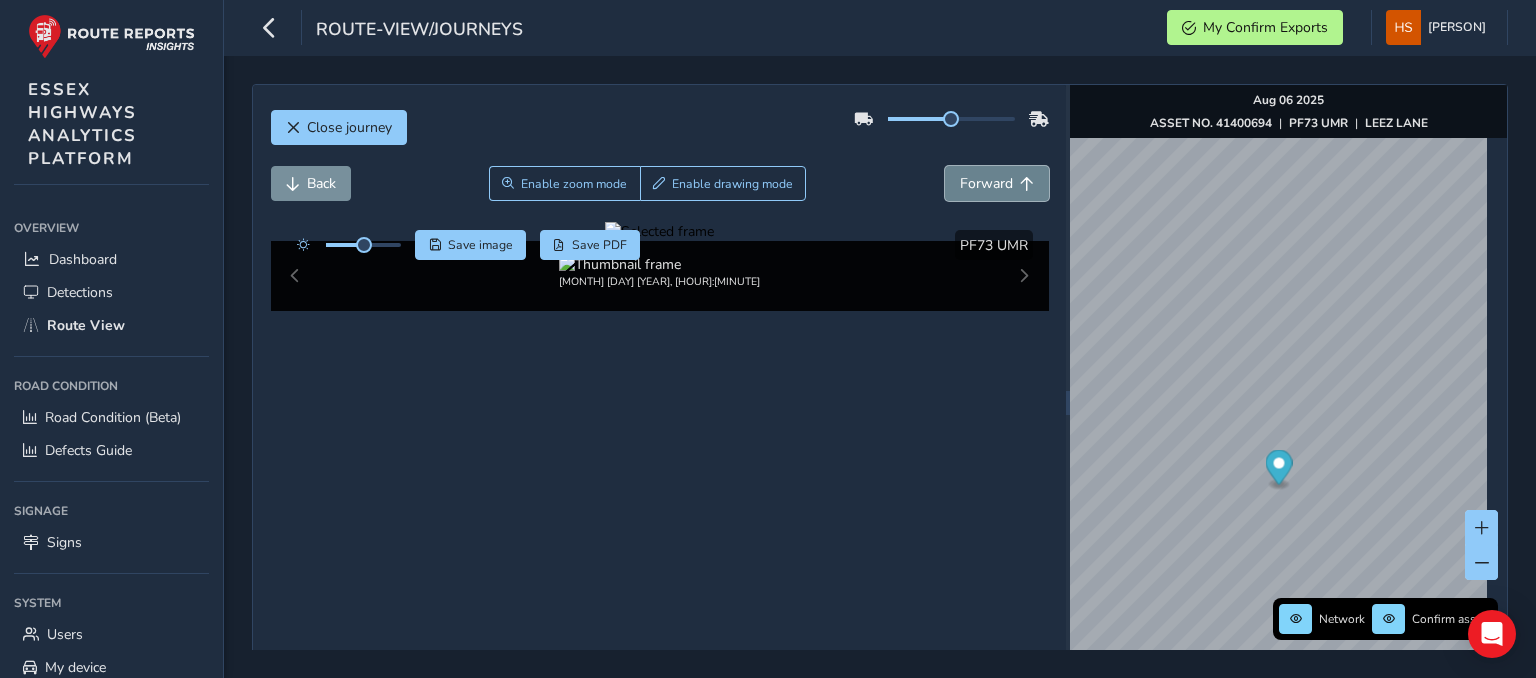 click on "Forward" at bounding box center (986, 183) 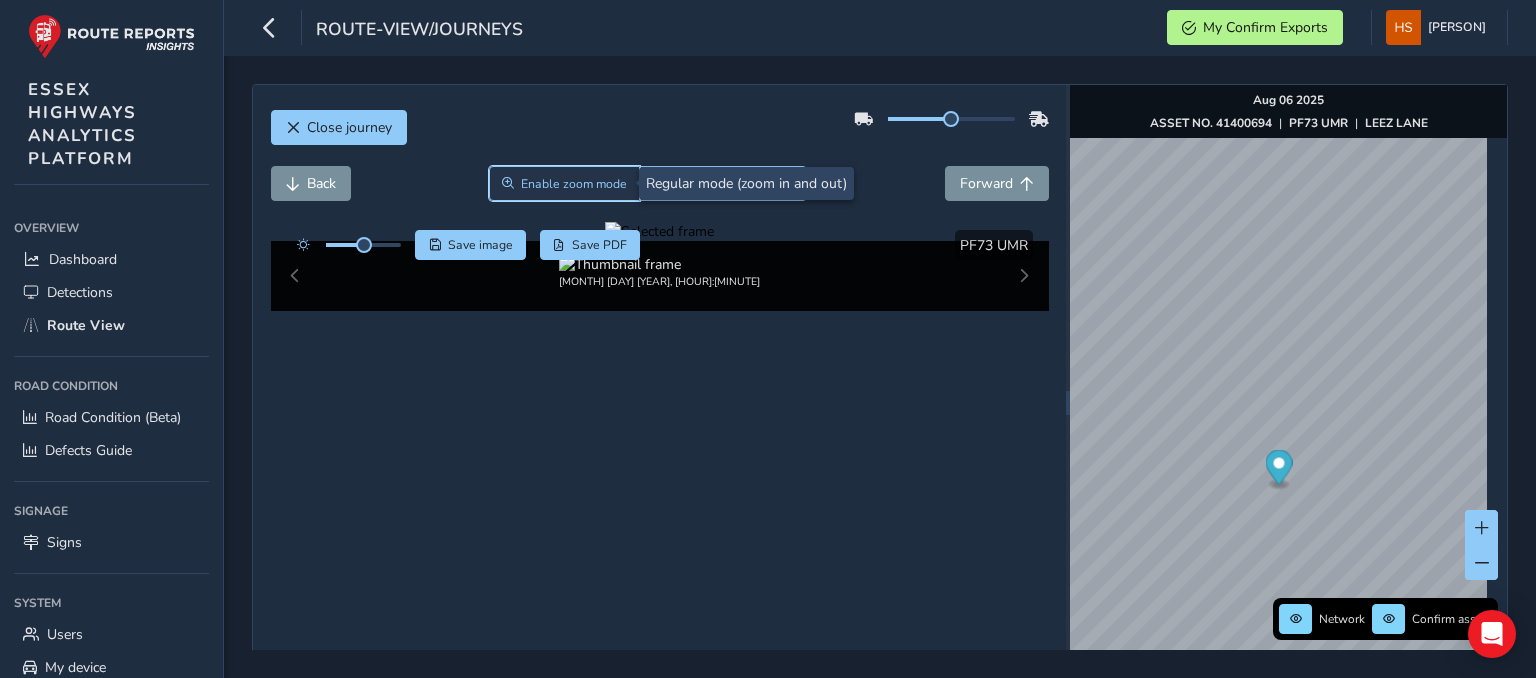 click on "Enable zoom mode" at bounding box center [574, 184] 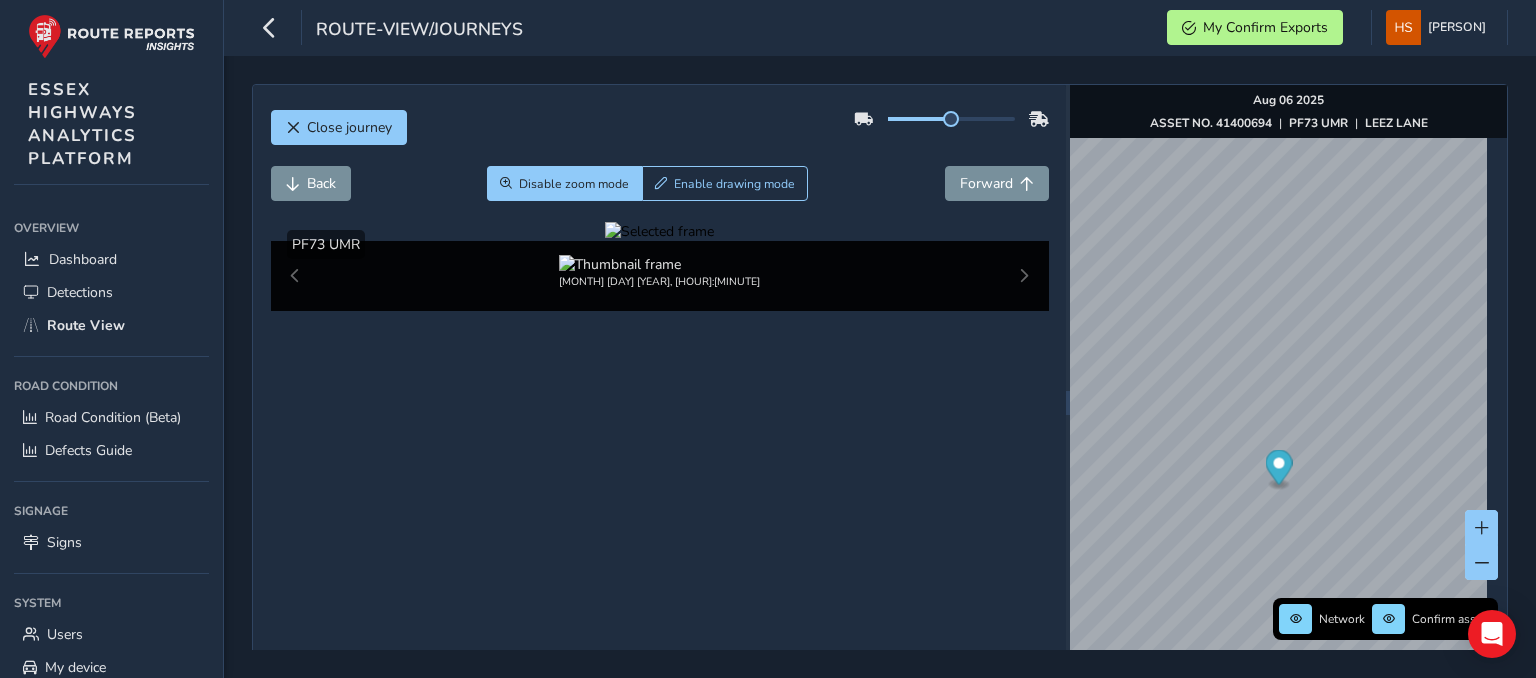 click at bounding box center (659, 231) 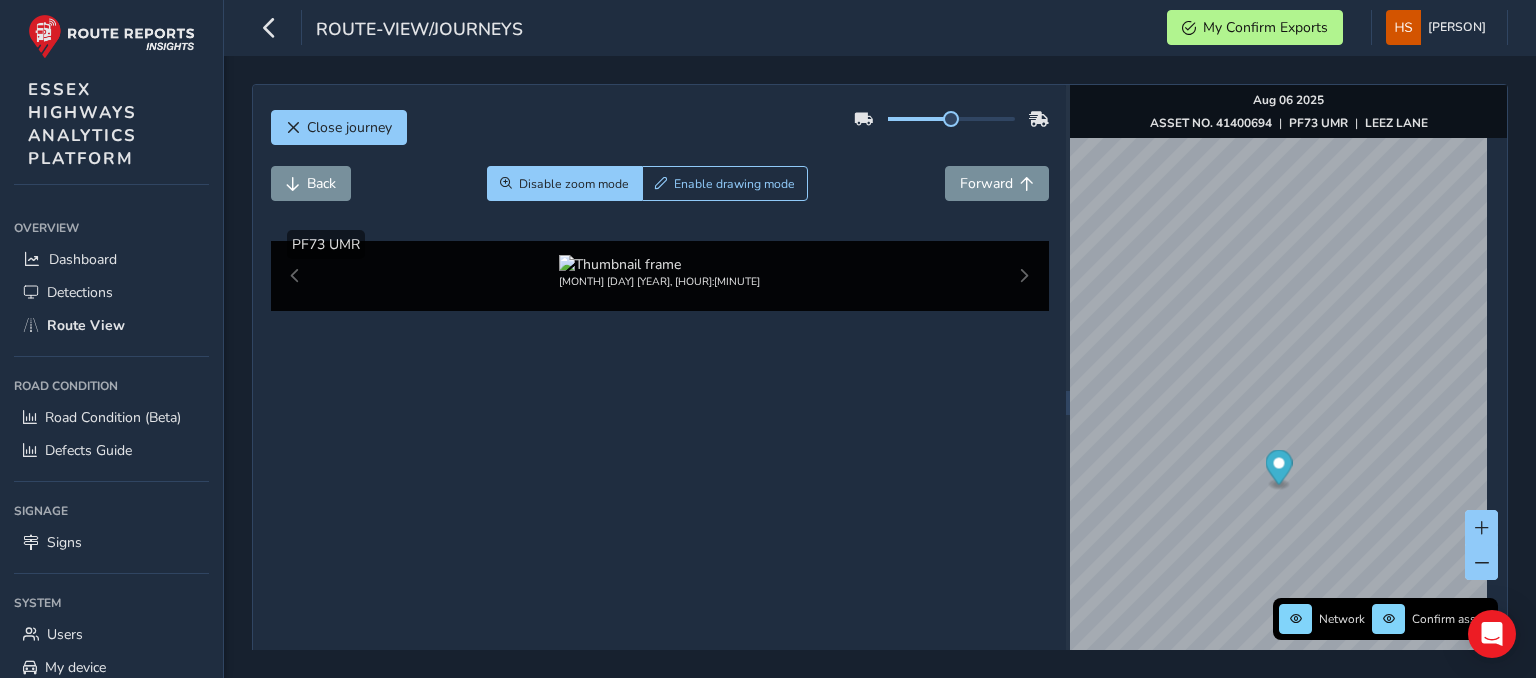 click at bounding box center (271, 234) 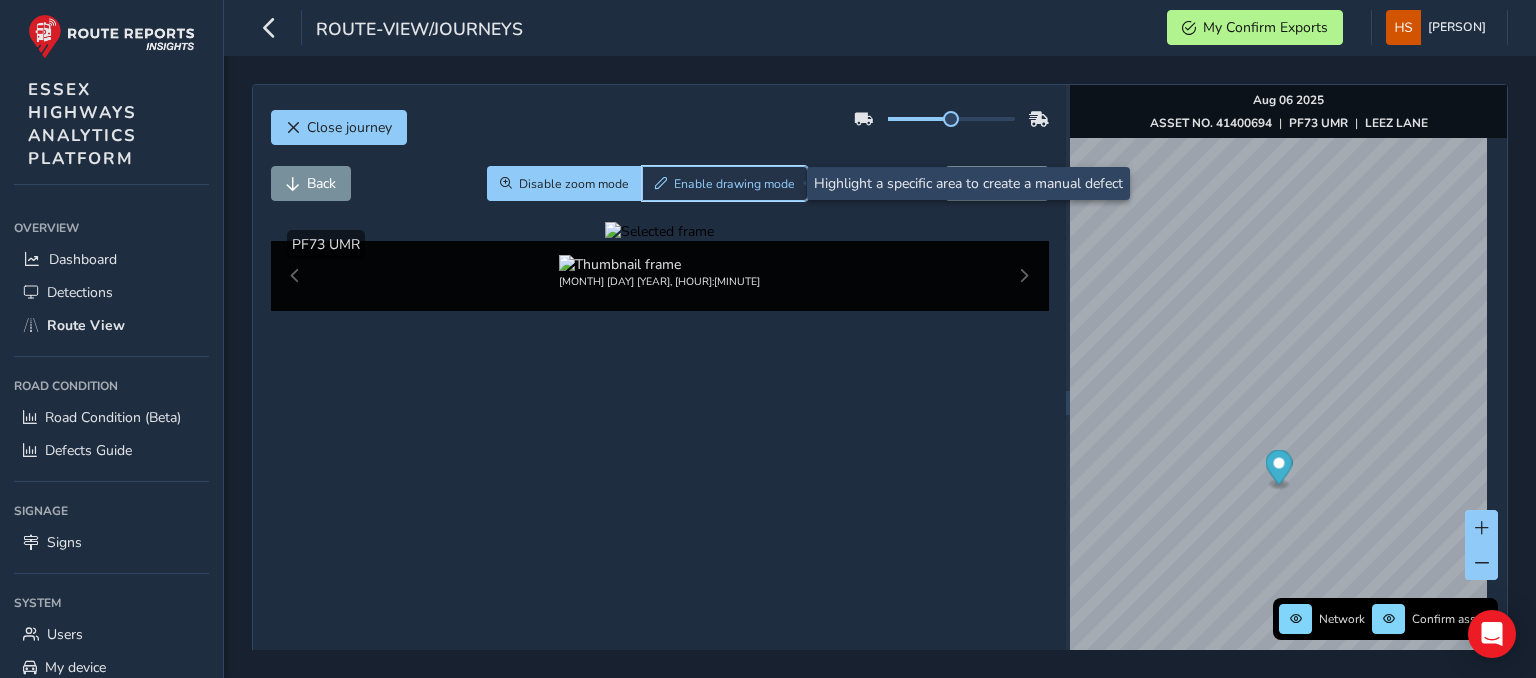 click on "Enable drawing mode" at bounding box center (734, 184) 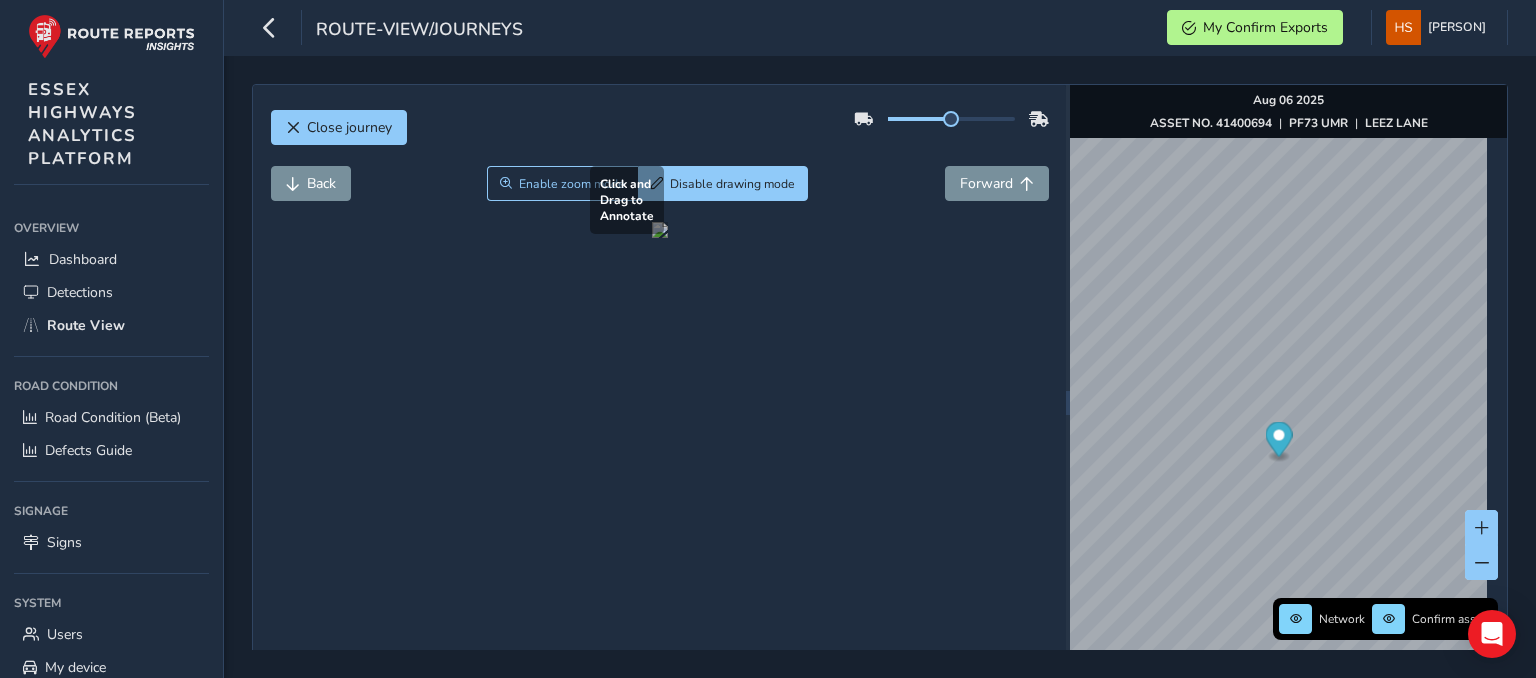 drag, startPoint x: 851, startPoint y: 474, endPoint x: 928, endPoint y: 524, distance: 91.809586 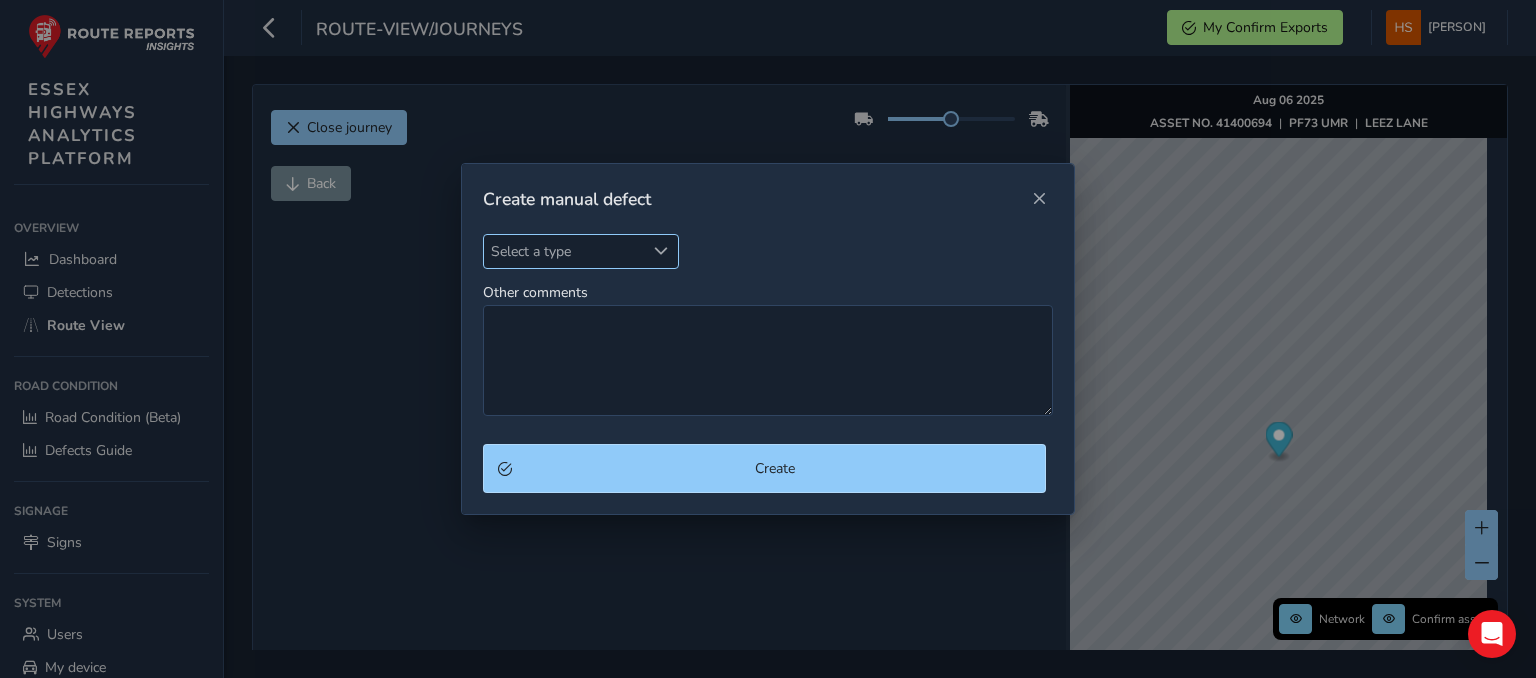 click on "Select a type" at bounding box center [564, 251] 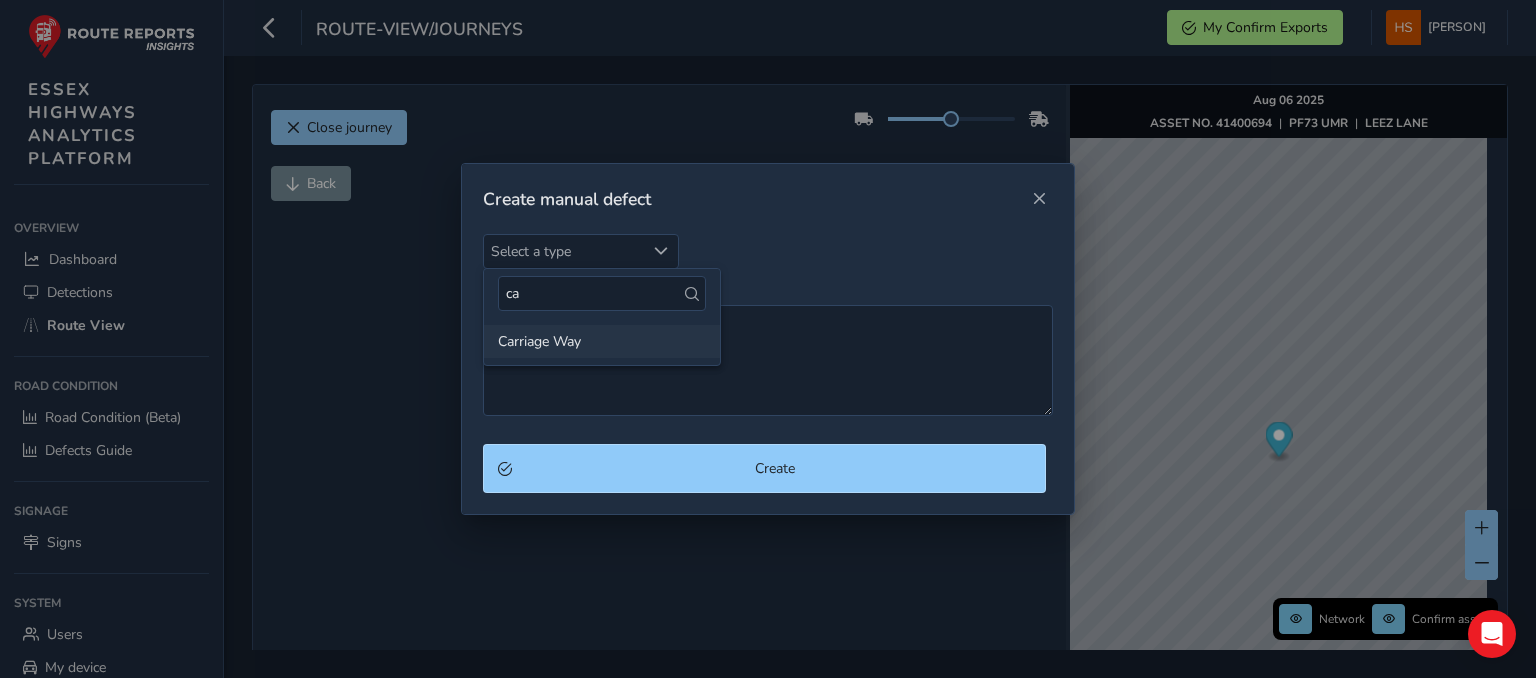 type on "ca" 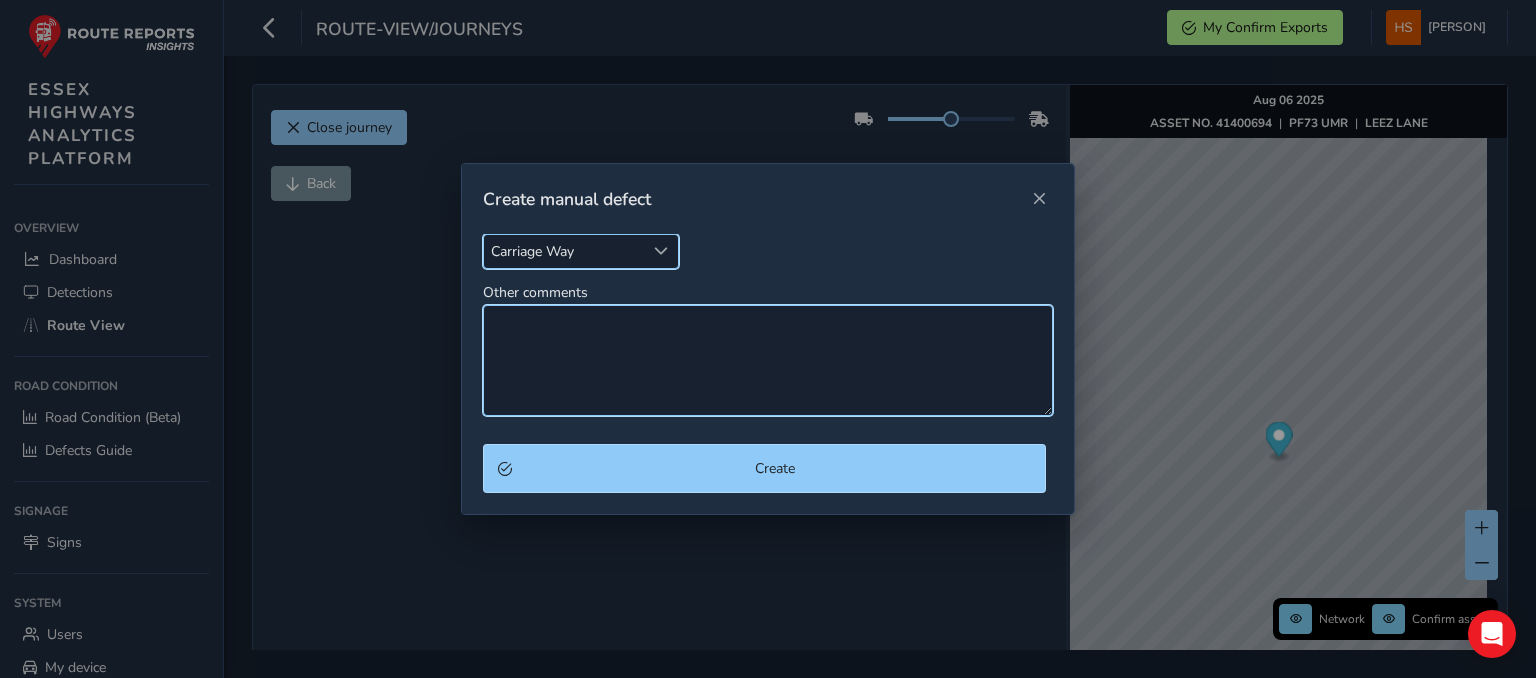 click on "Other comments" at bounding box center (768, 360) 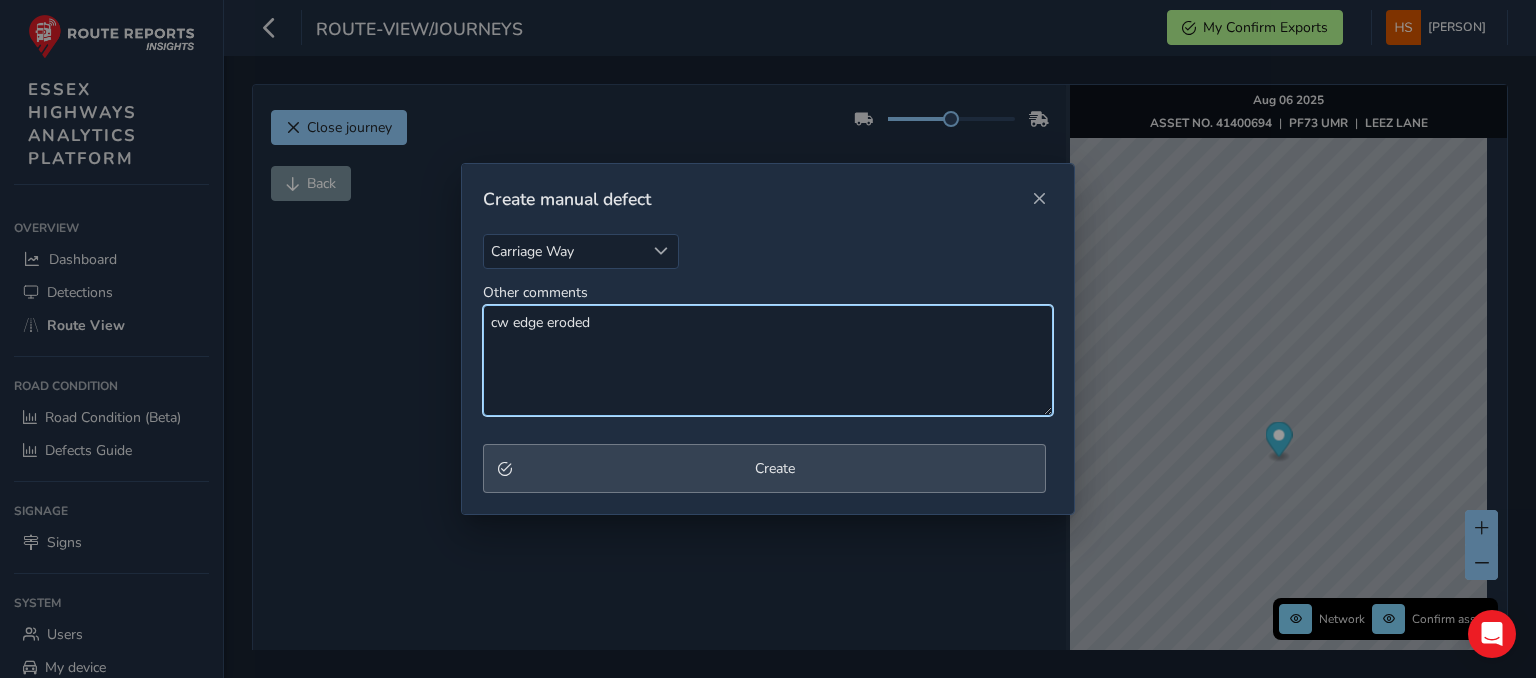 type on "cw edge eroded" 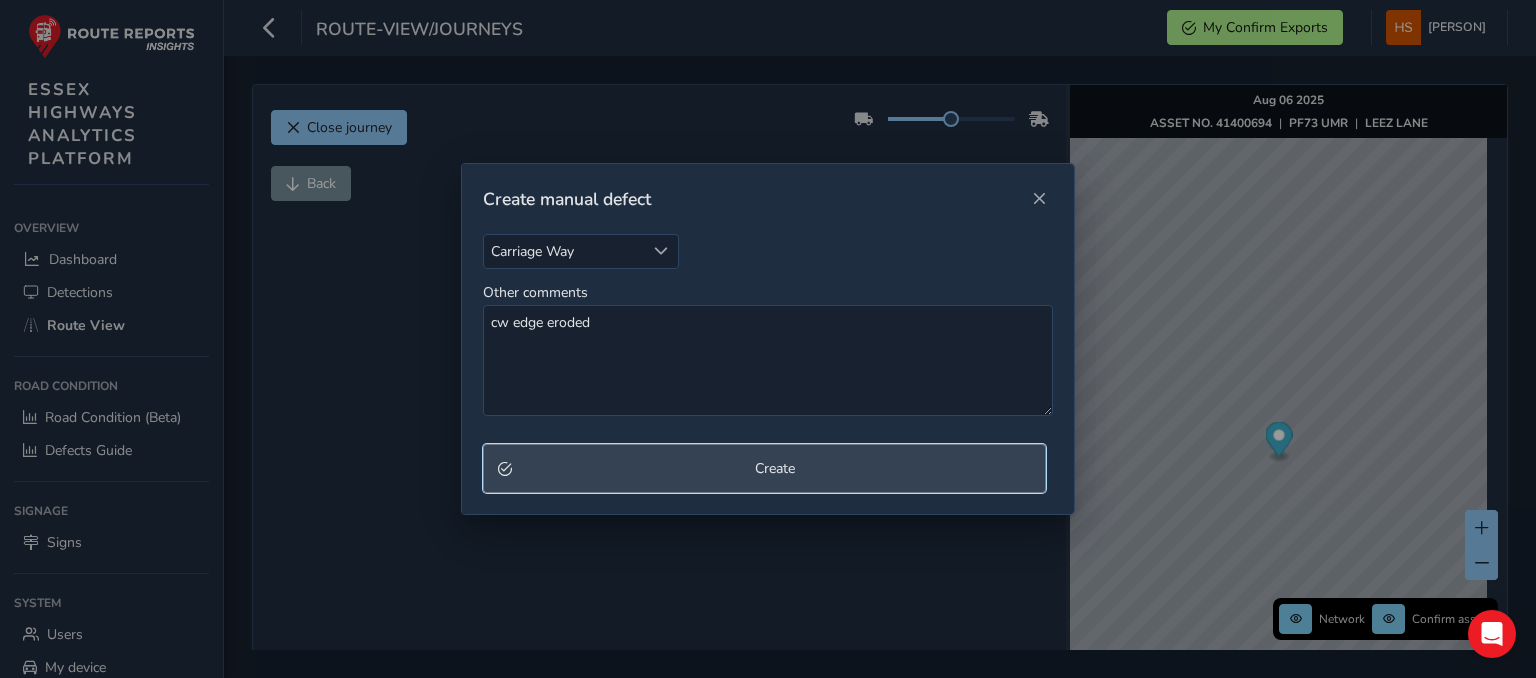 click on "Create" at bounding box center (764, 468) 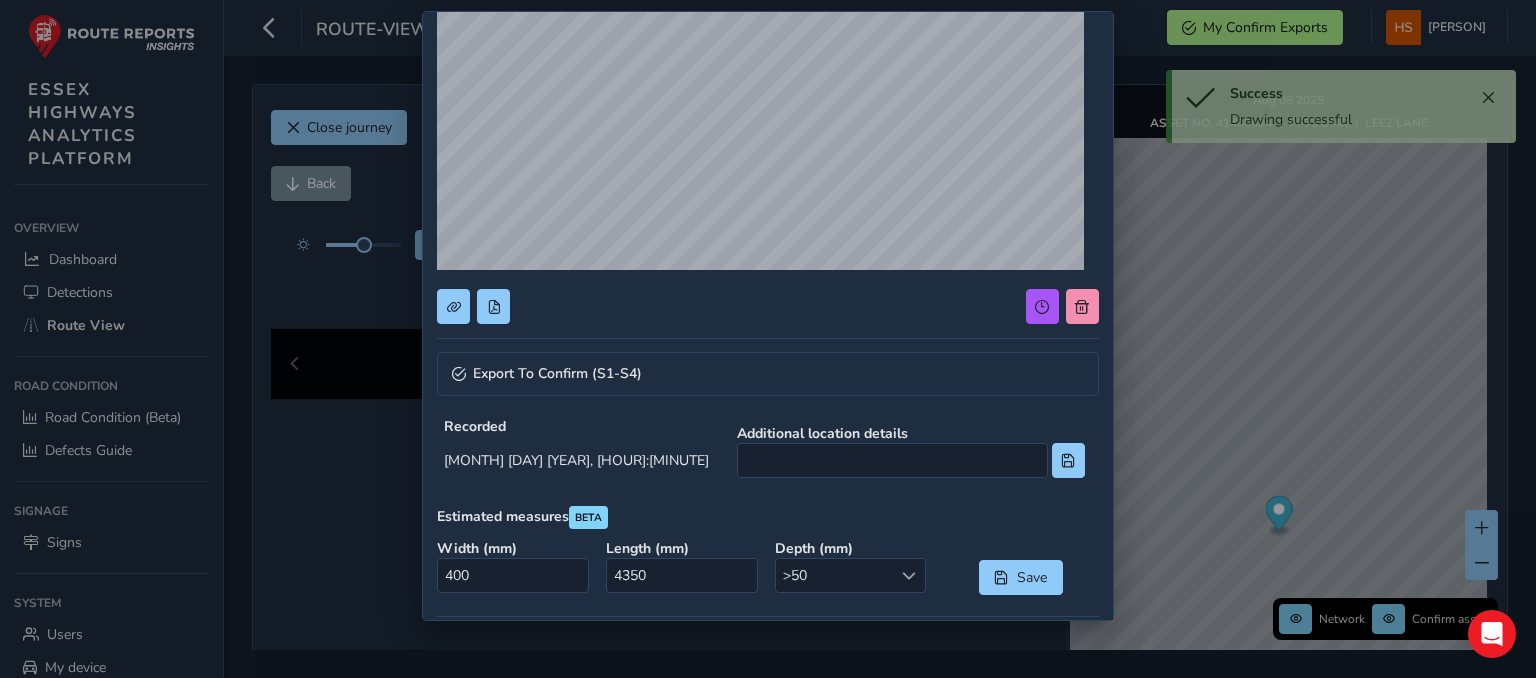 scroll, scrollTop: 191, scrollLeft: 0, axis: vertical 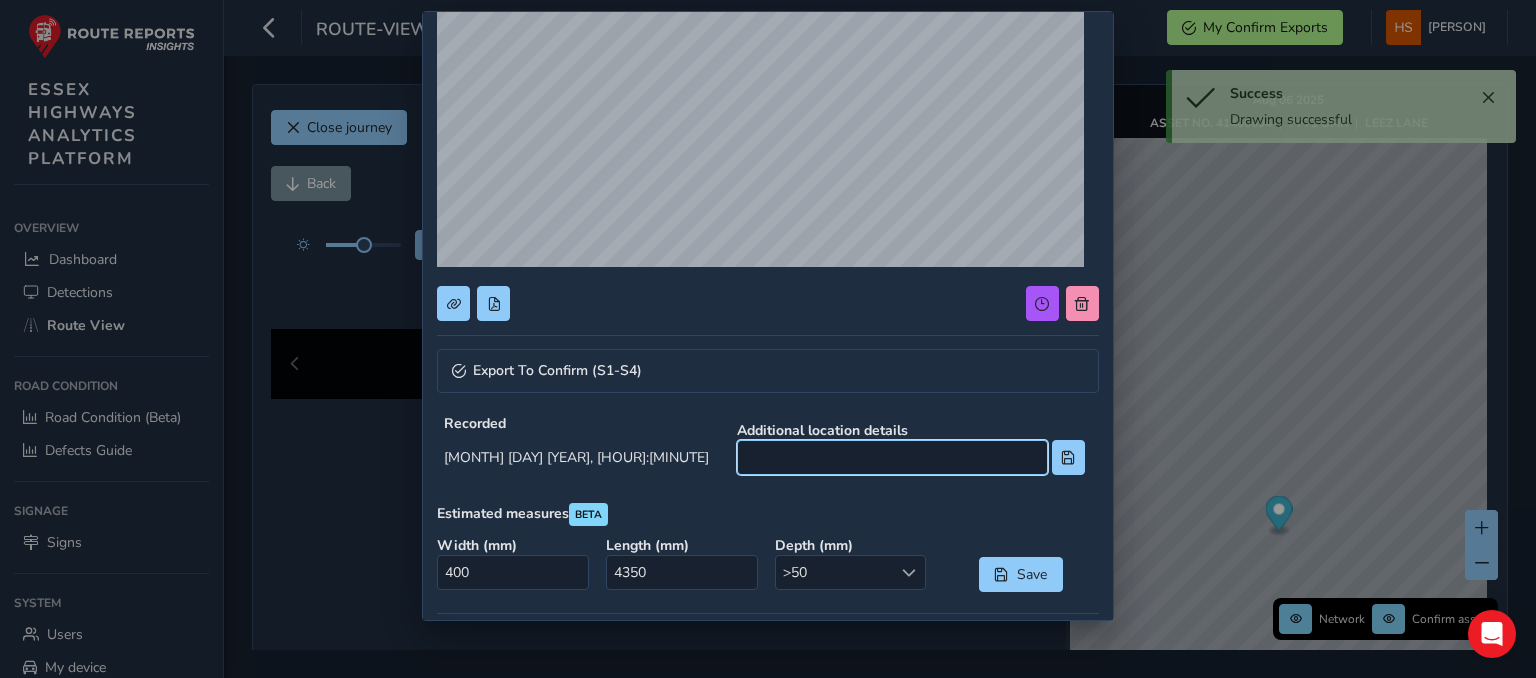 click at bounding box center [892, 457] 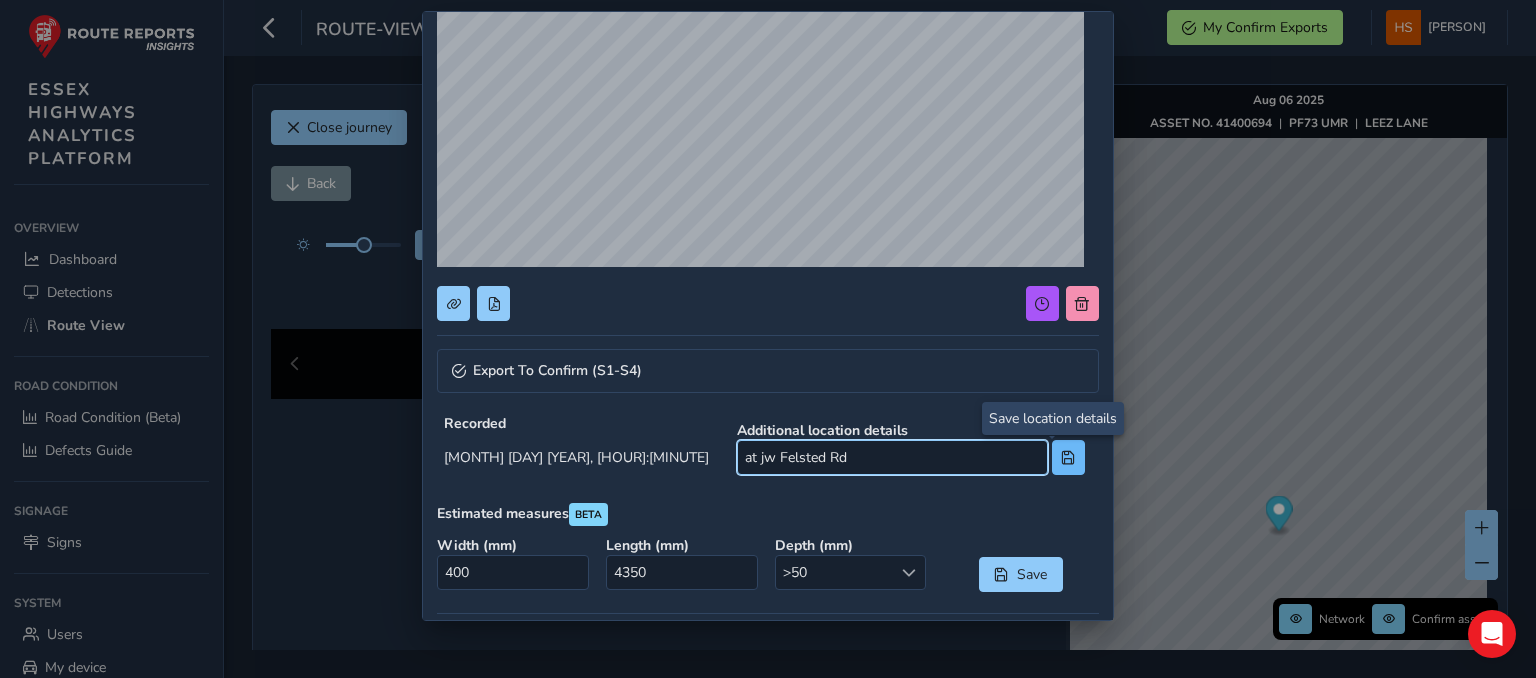 type on "at jw Felsted Rd" 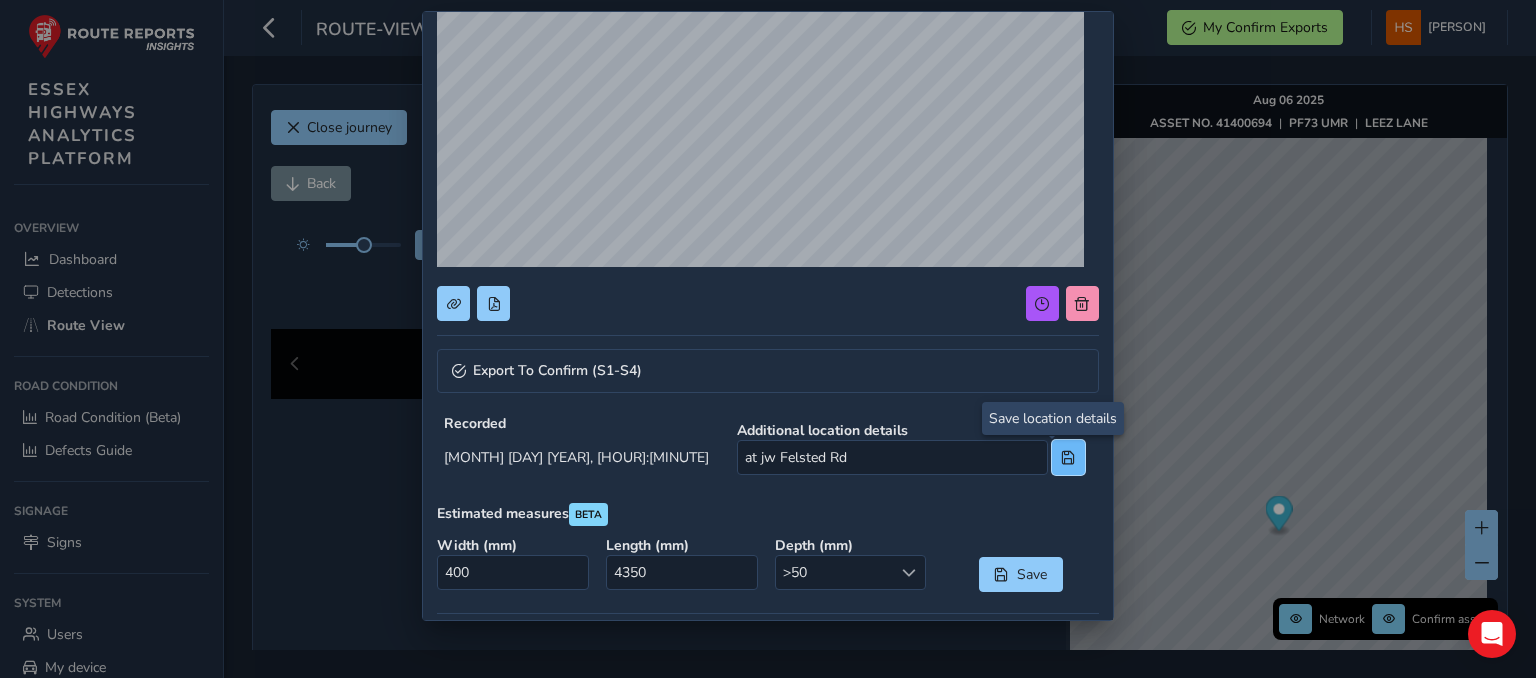 click at bounding box center (1068, 457) 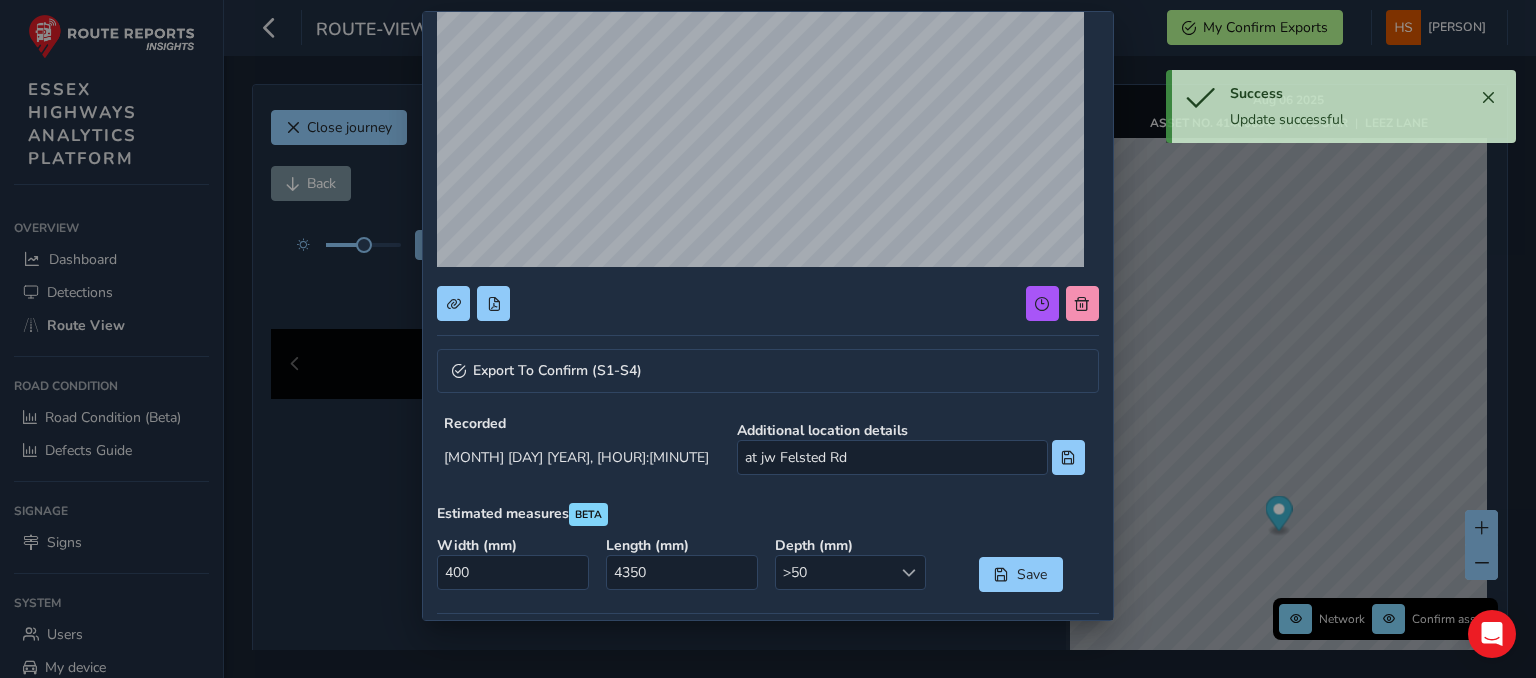 click on "Length ( mm ) 4350" at bounding box center (683, 564) 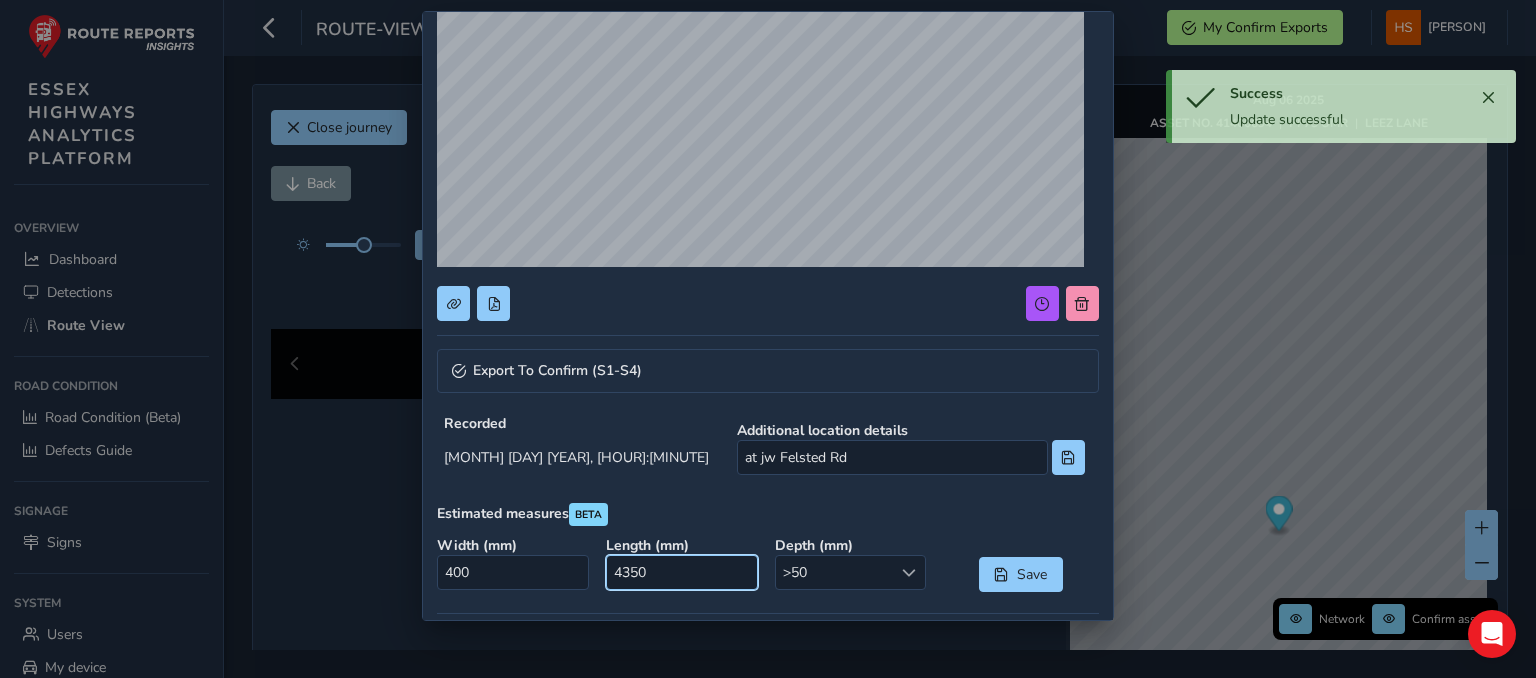 click on "4350" at bounding box center [681, 572] 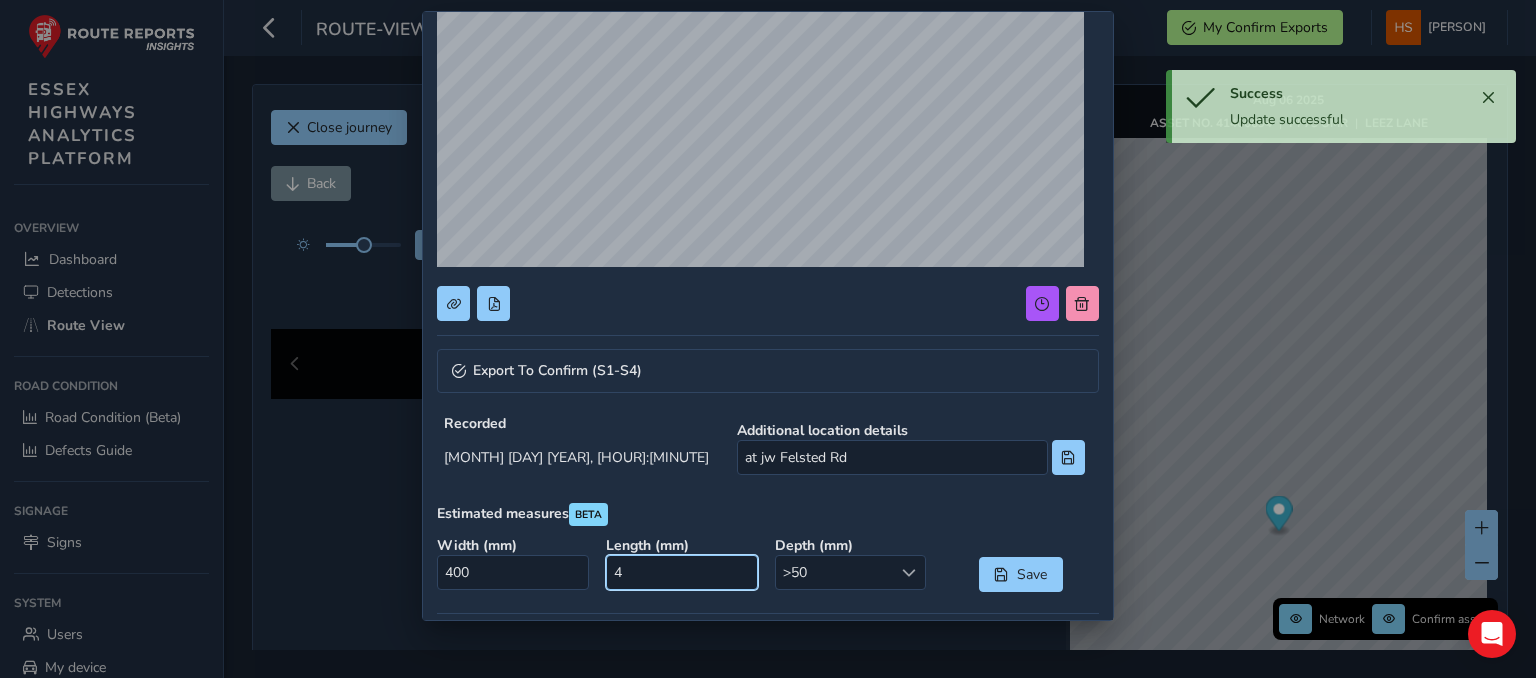 type on "0" 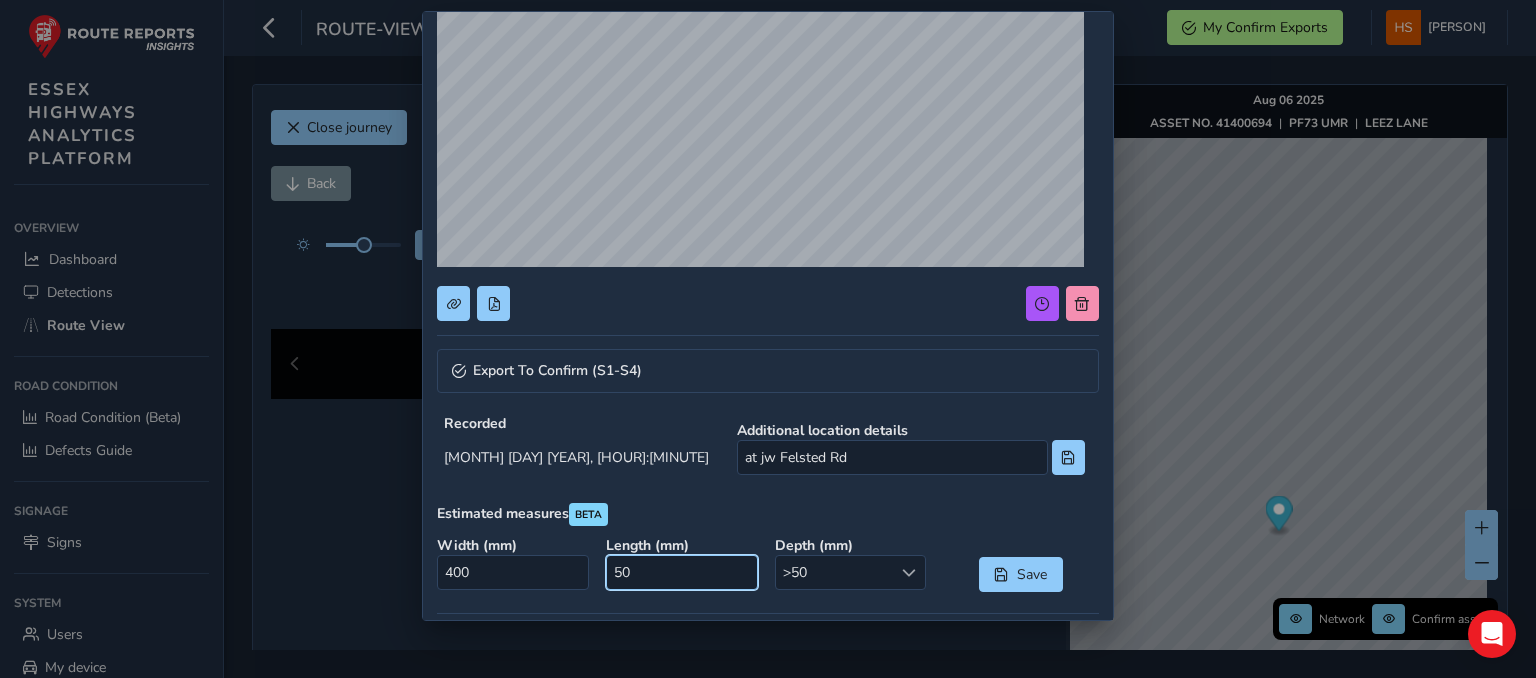 type on "500" 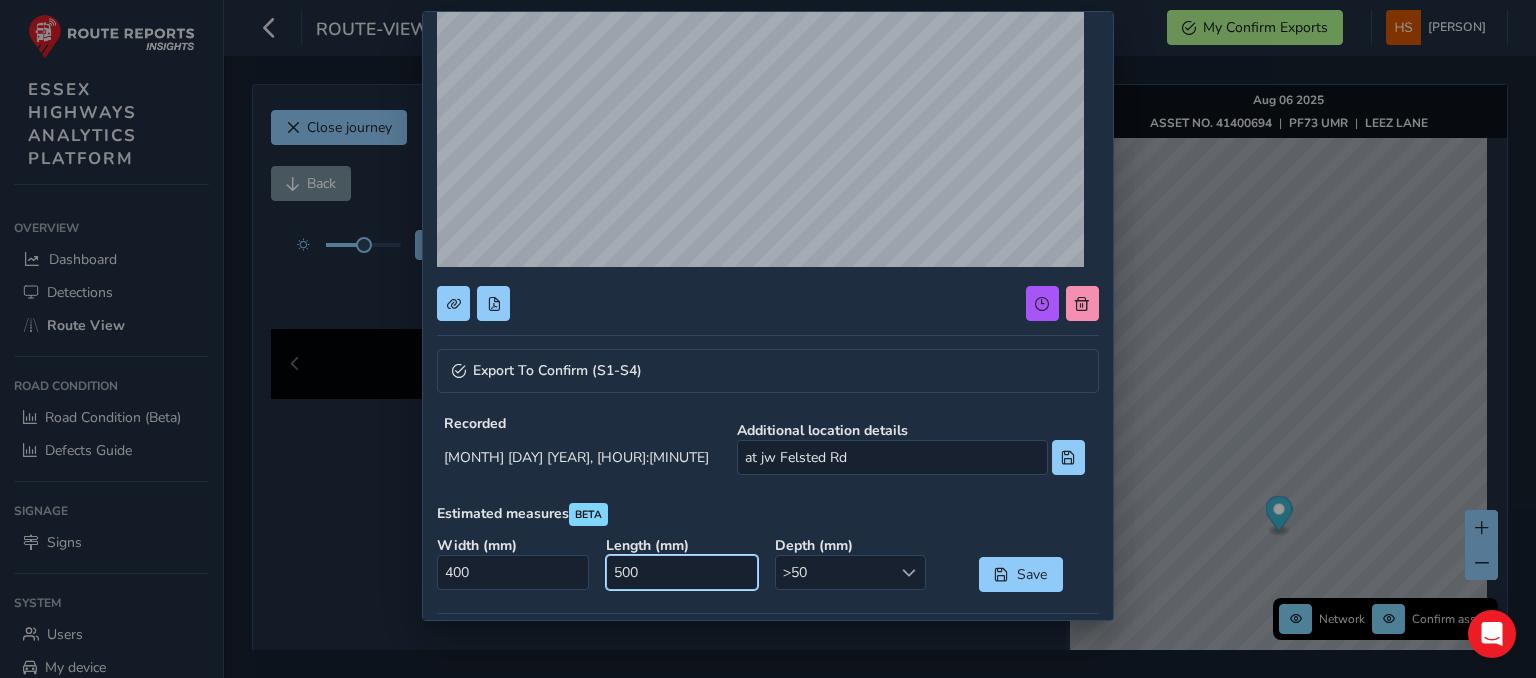 click on "500" at bounding box center [681, 572] 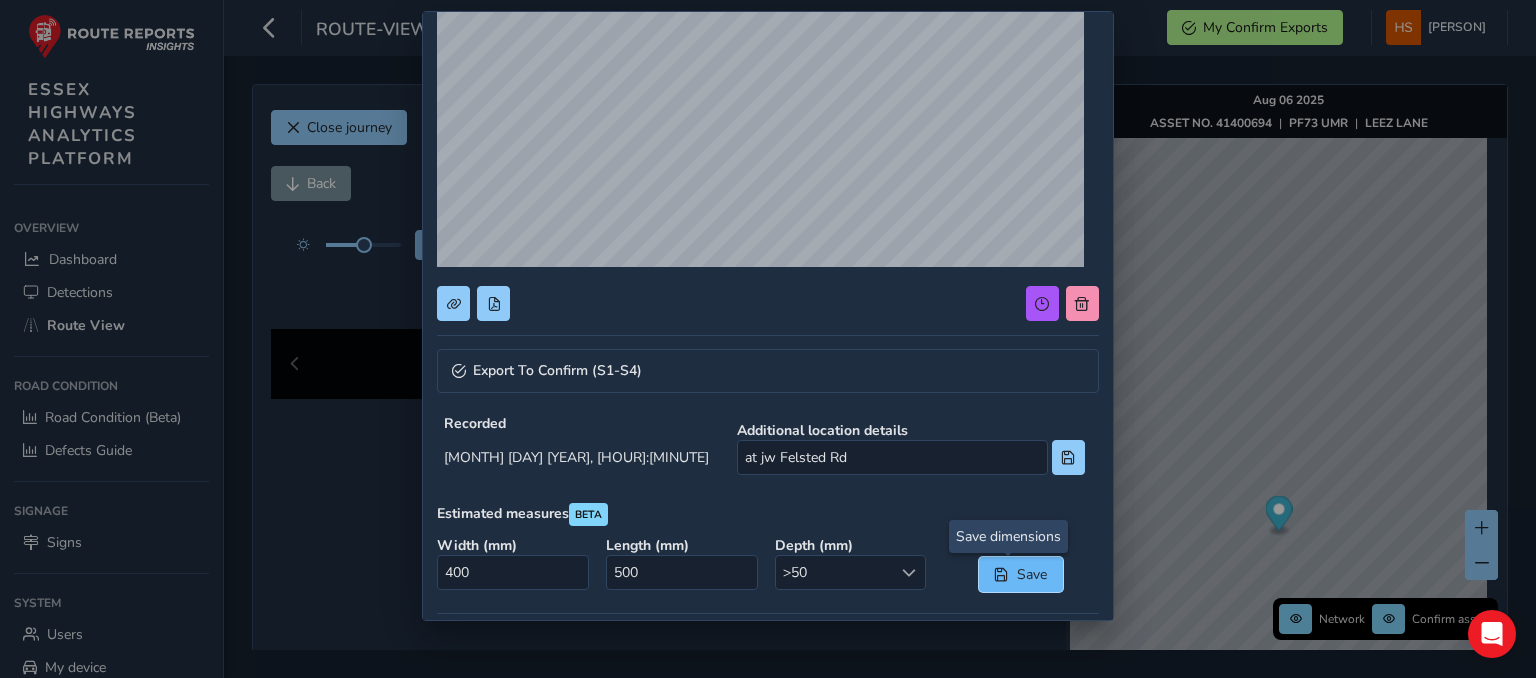 click on "Save" at bounding box center [1021, 574] 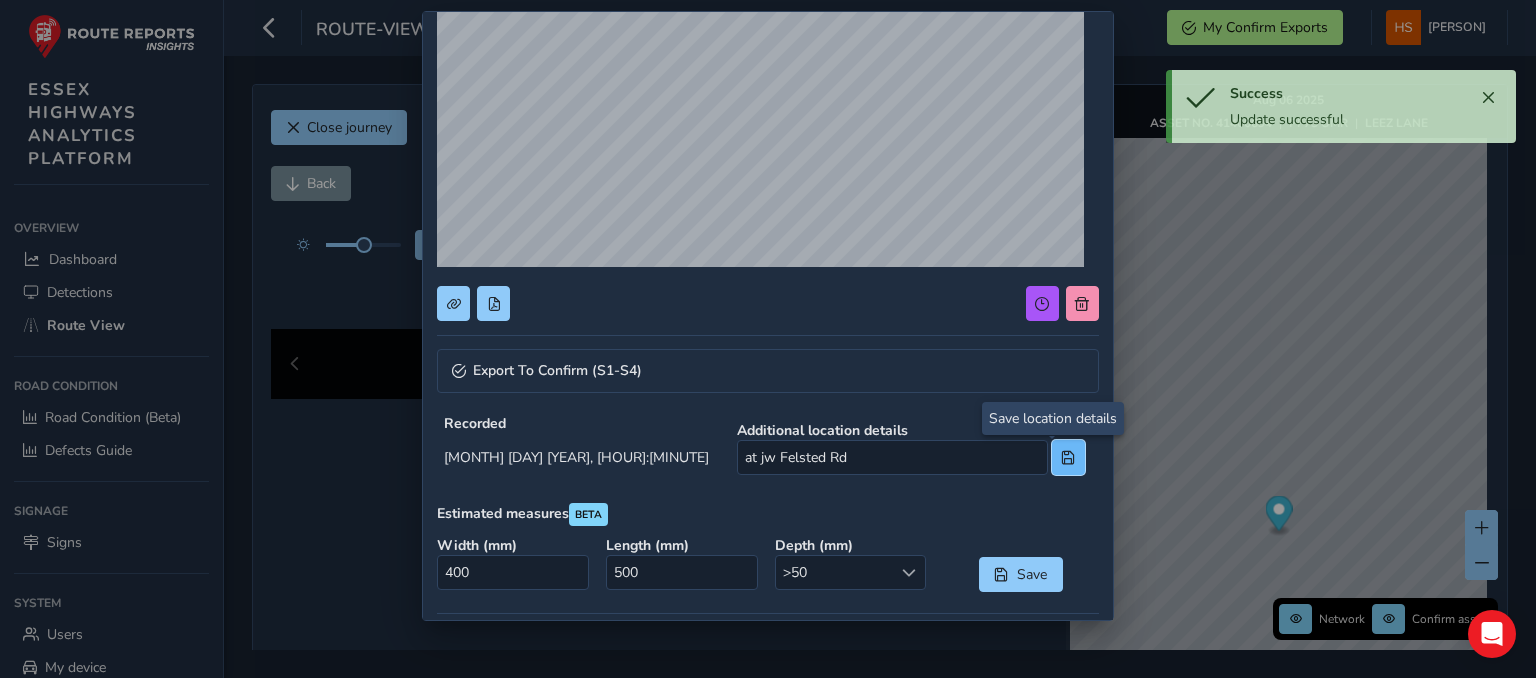 click at bounding box center [1068, 458] 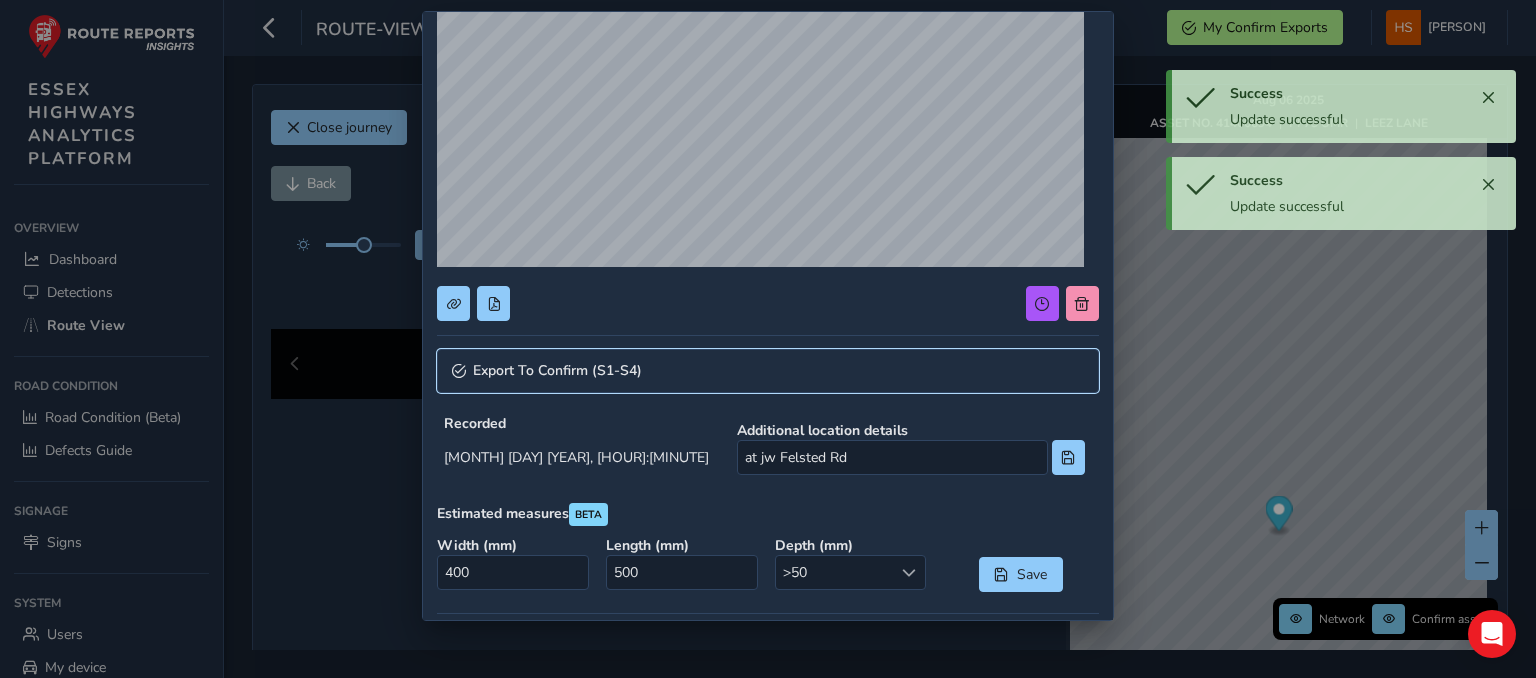 click on "Export To Confirm (S1-S4)" at bounding box center [767, 371] 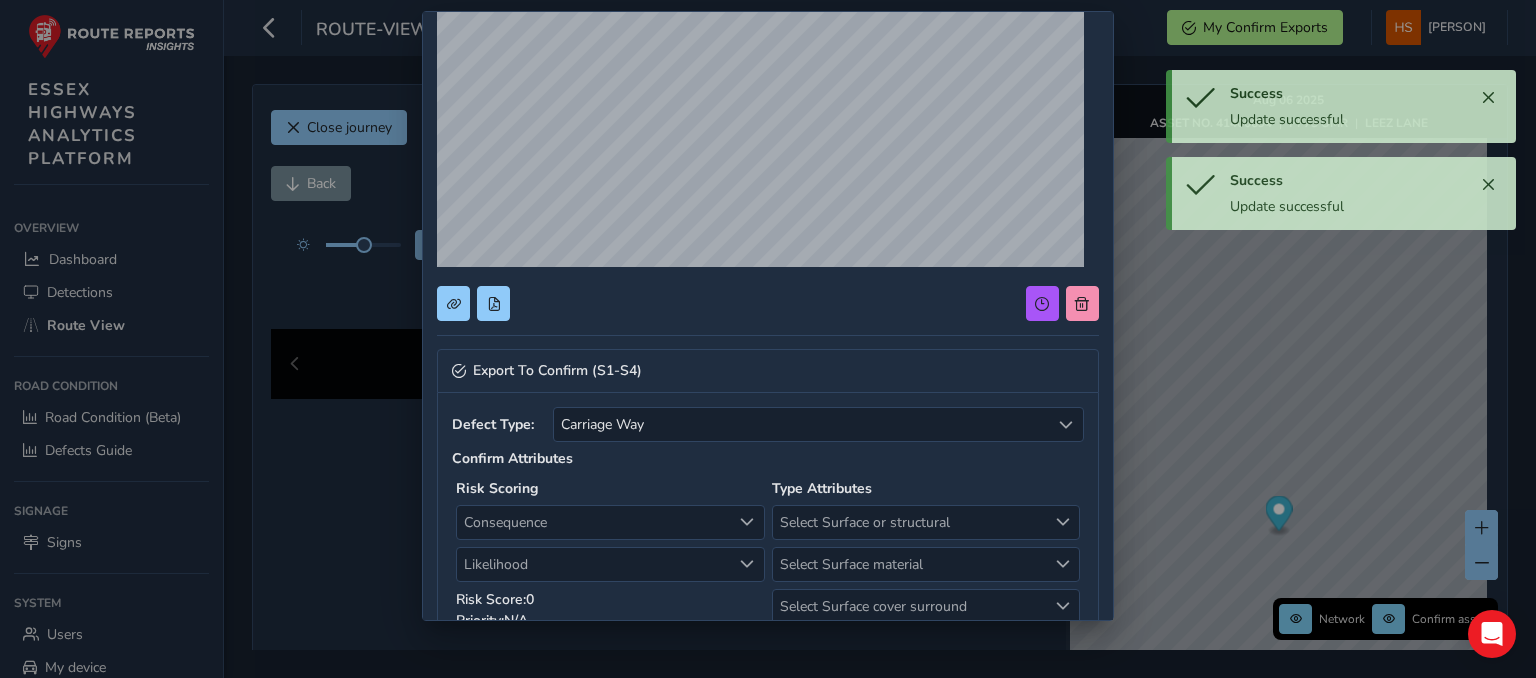 click on "Consequence Consequence Likelihood Likelihood" at bounding box center (610, 543) 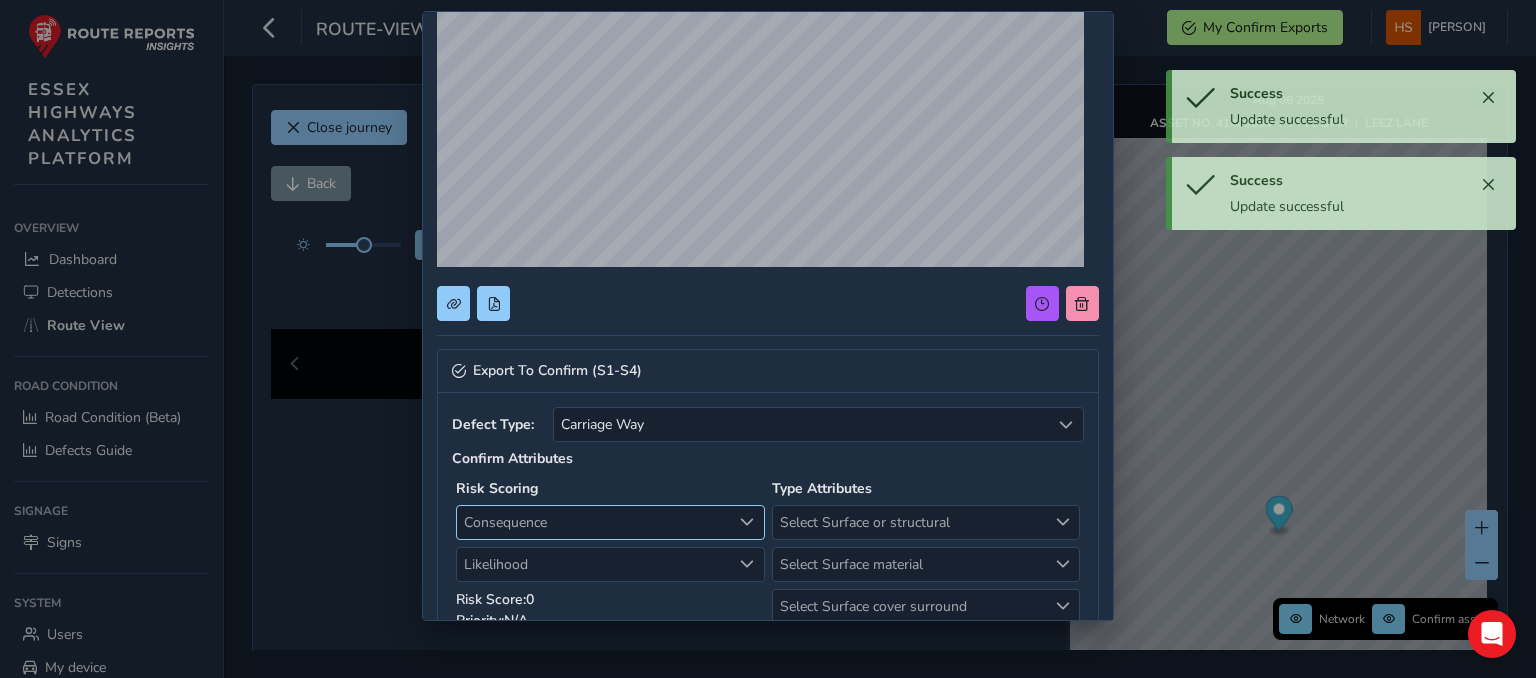 click on "Consequence" at bounding box center [594, 522] 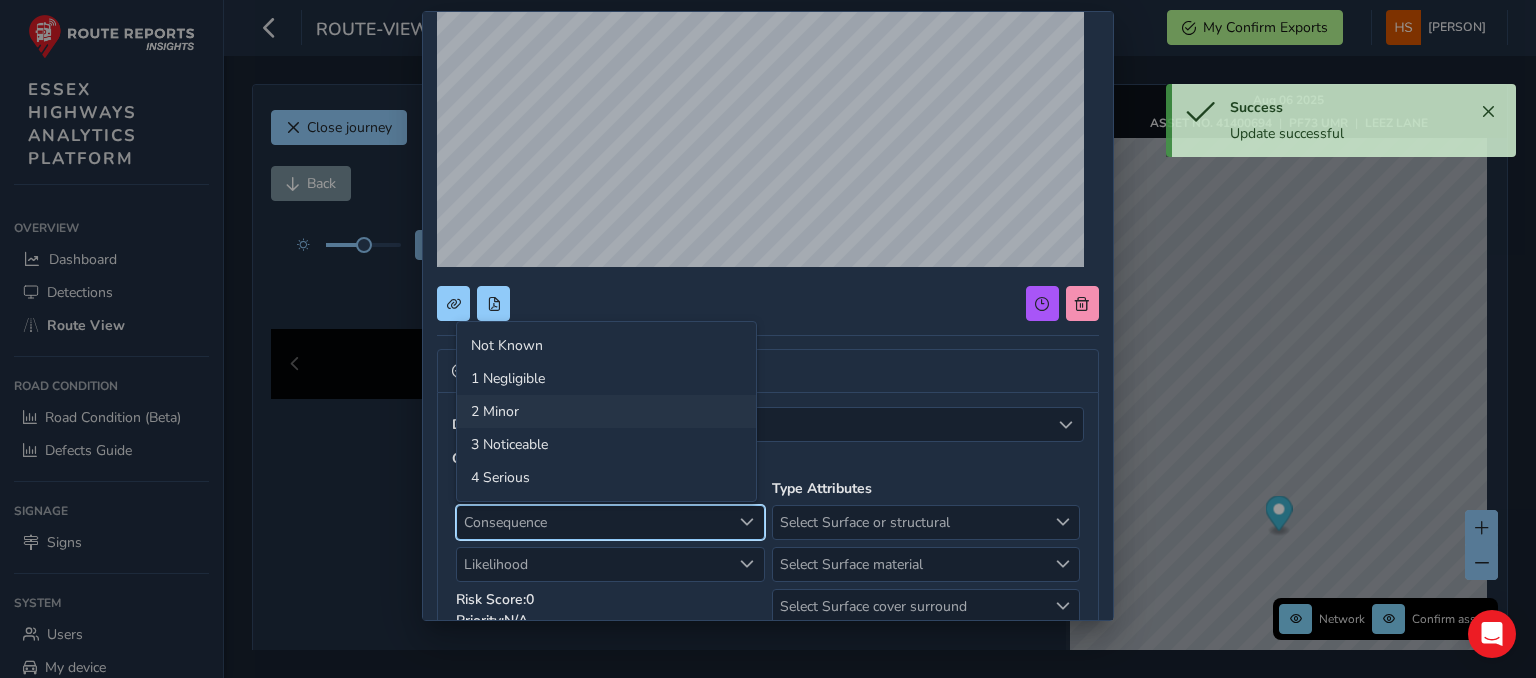 click on "2 Minor" at bounding box center [606, 411] 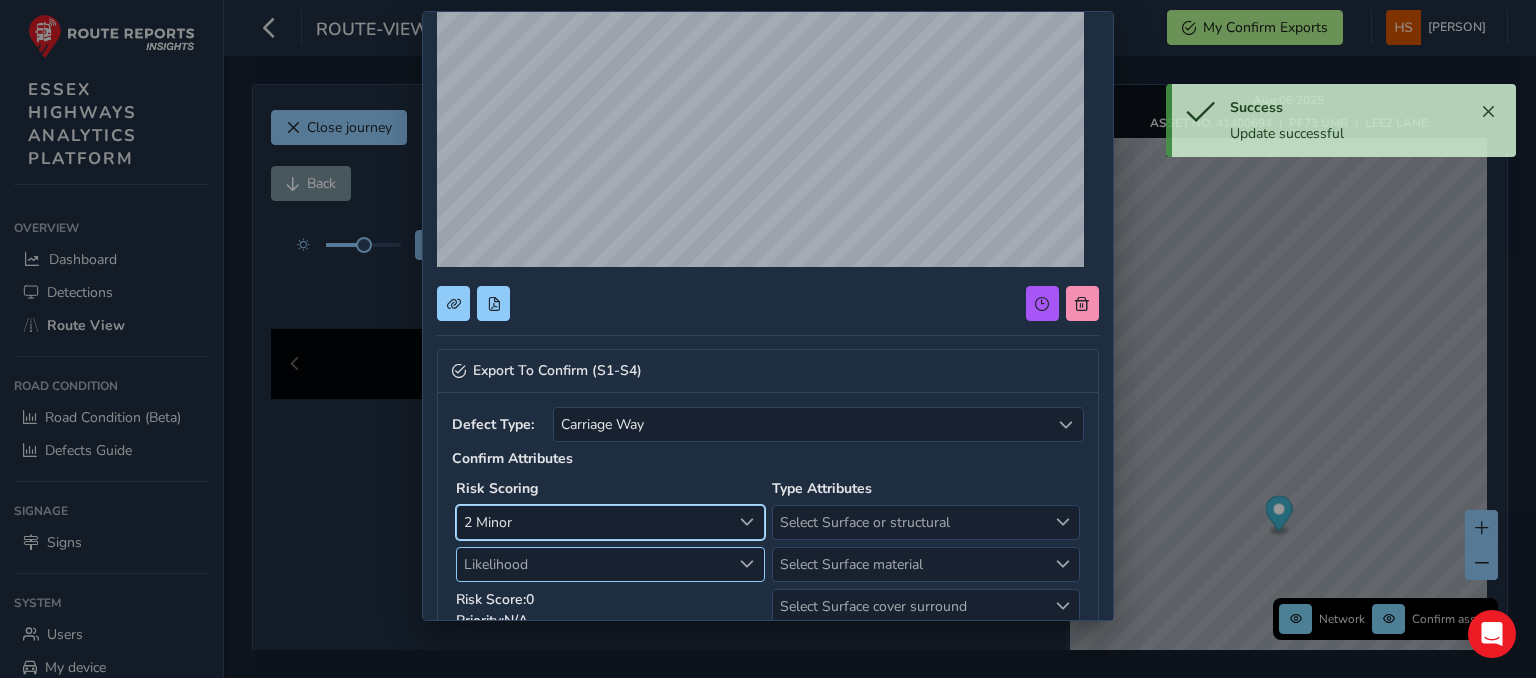 click on "Likelihood" at bounding box center [594, 564] 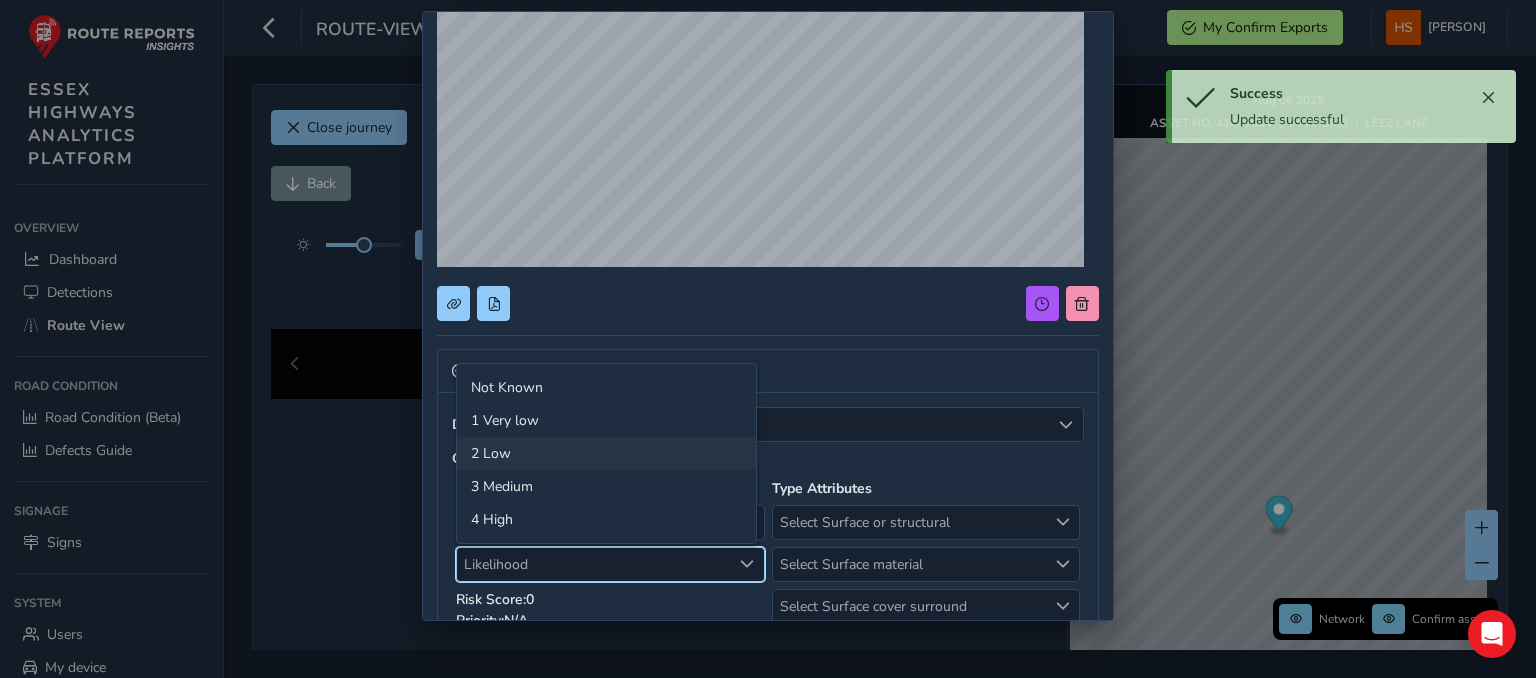 click on "2 Low" at bounding box center [606, 453] 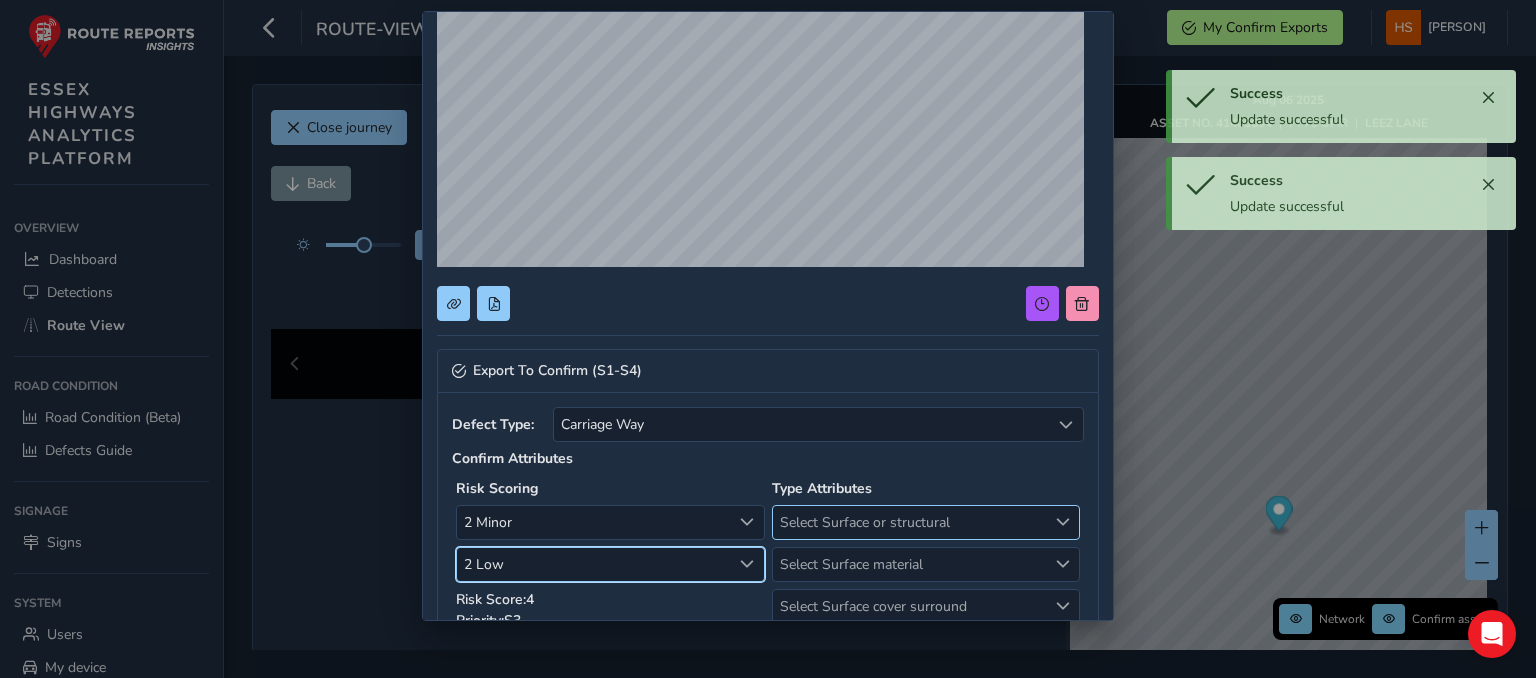 click on "Select Surface or structural" at bounding box center [910, 522] 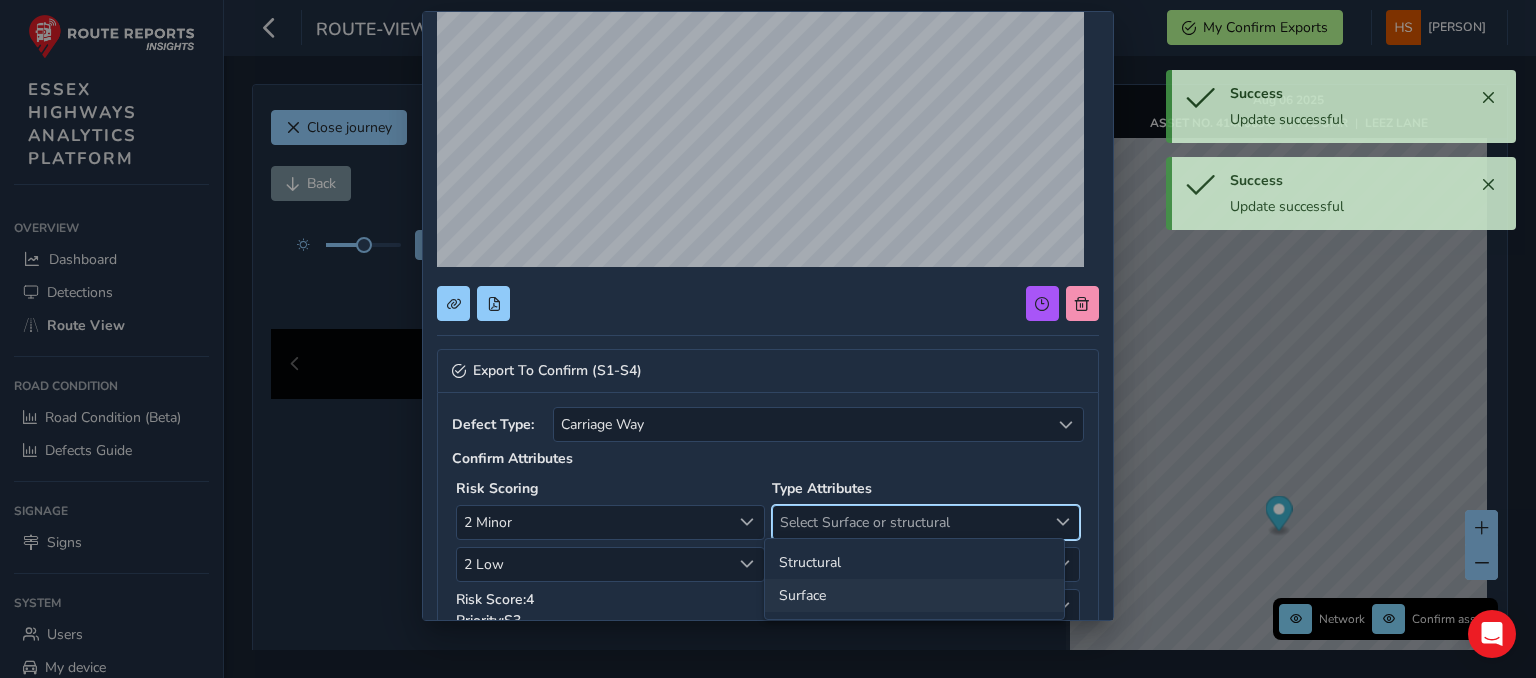 click on "Surface" at bounding box center (914, 595) 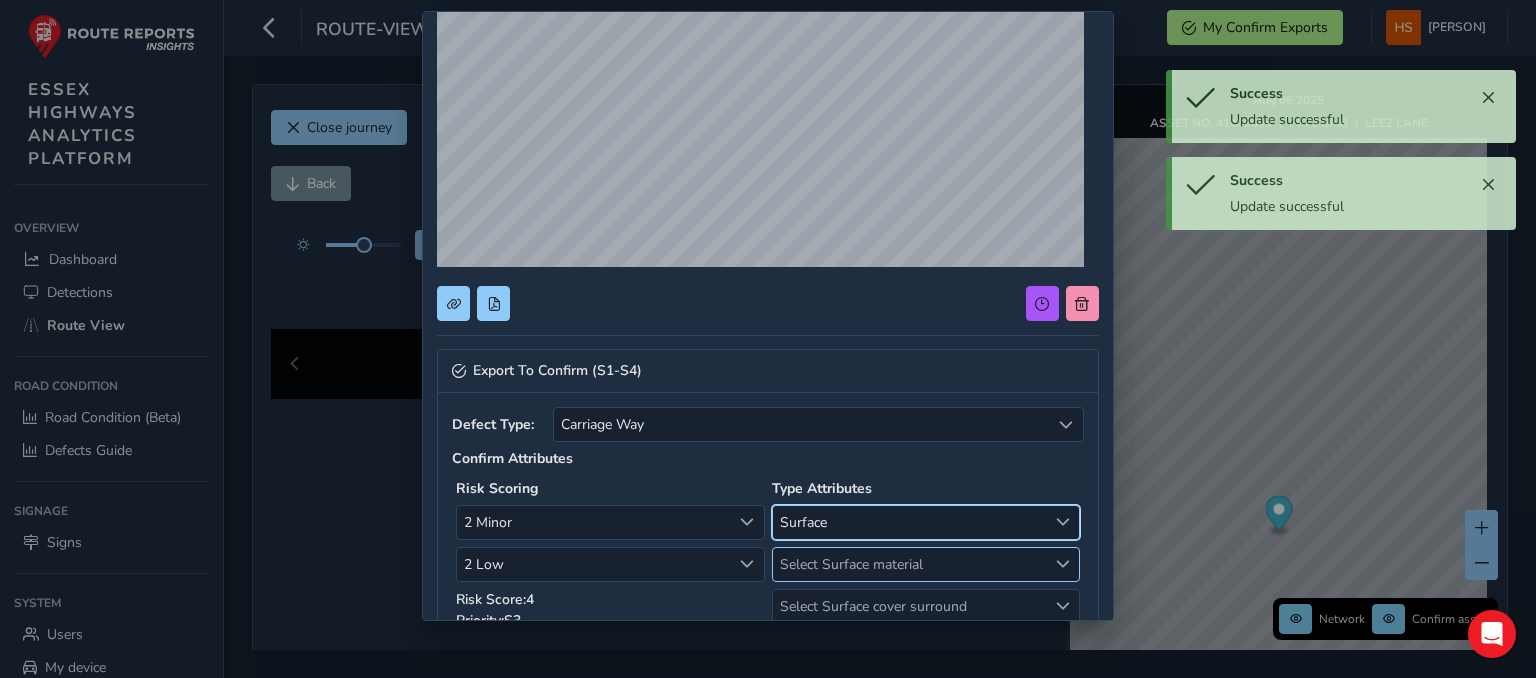 click on "Select Surface material" at bounding box center (910, 564) 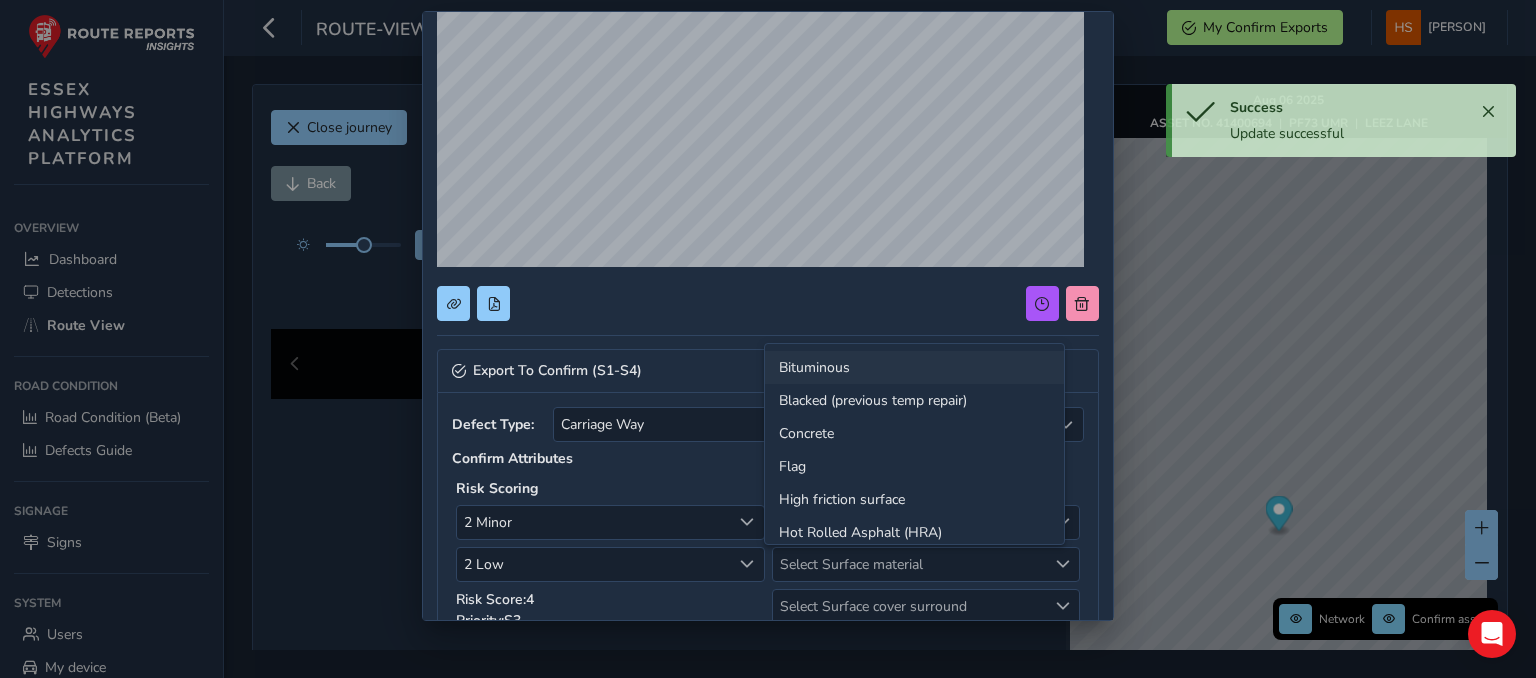 click on "Bituminous" at bounding box center [914, 367] 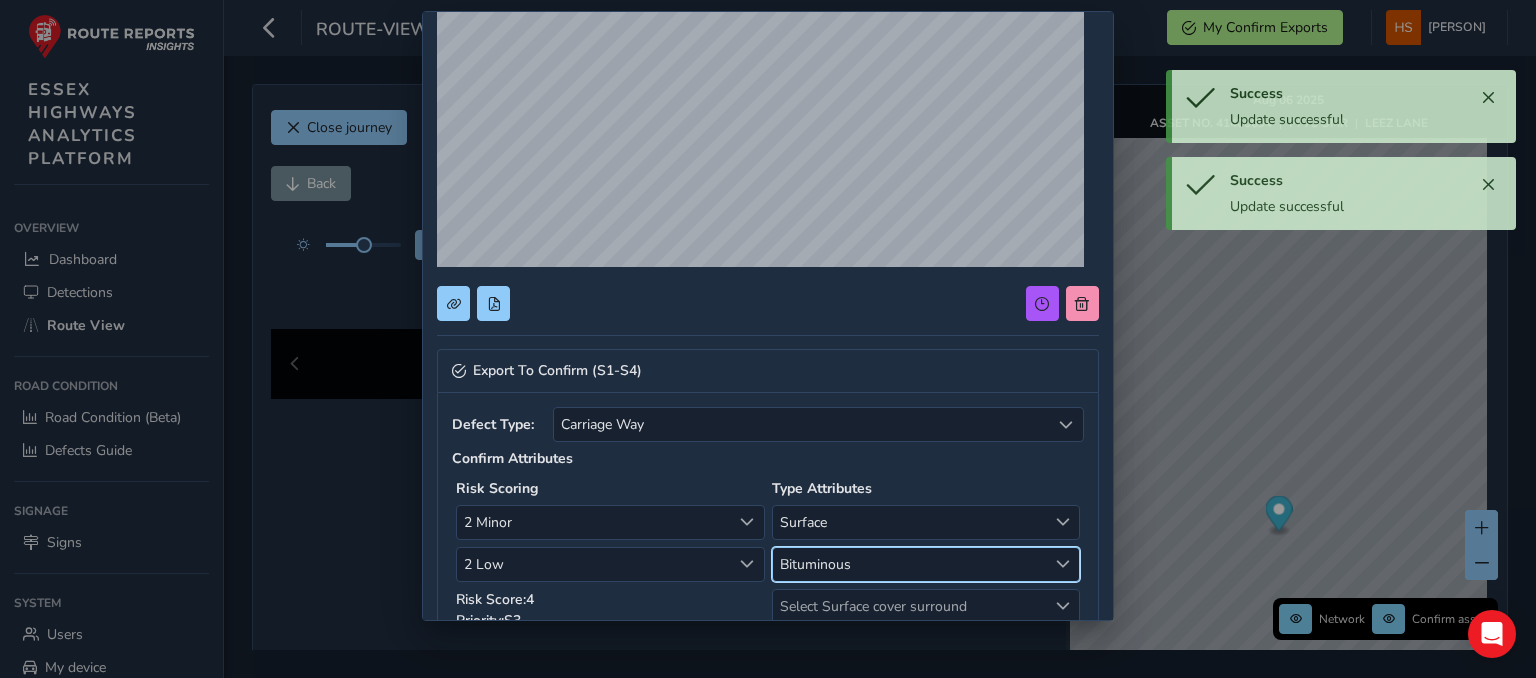 scroll, scrollTop: 520, scrollLeft: 0, axis: vertical 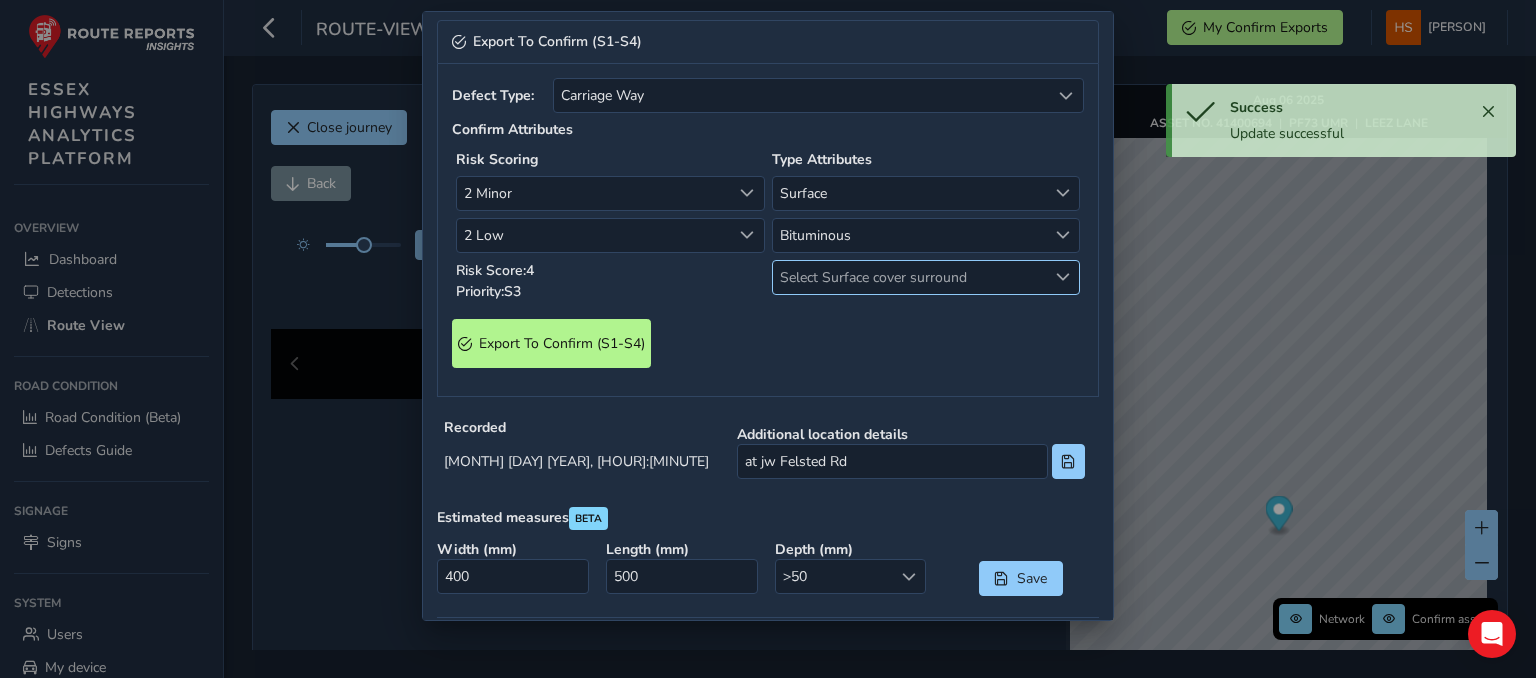 click on "Select Surface cover surround" at bounding box center (910, 277) 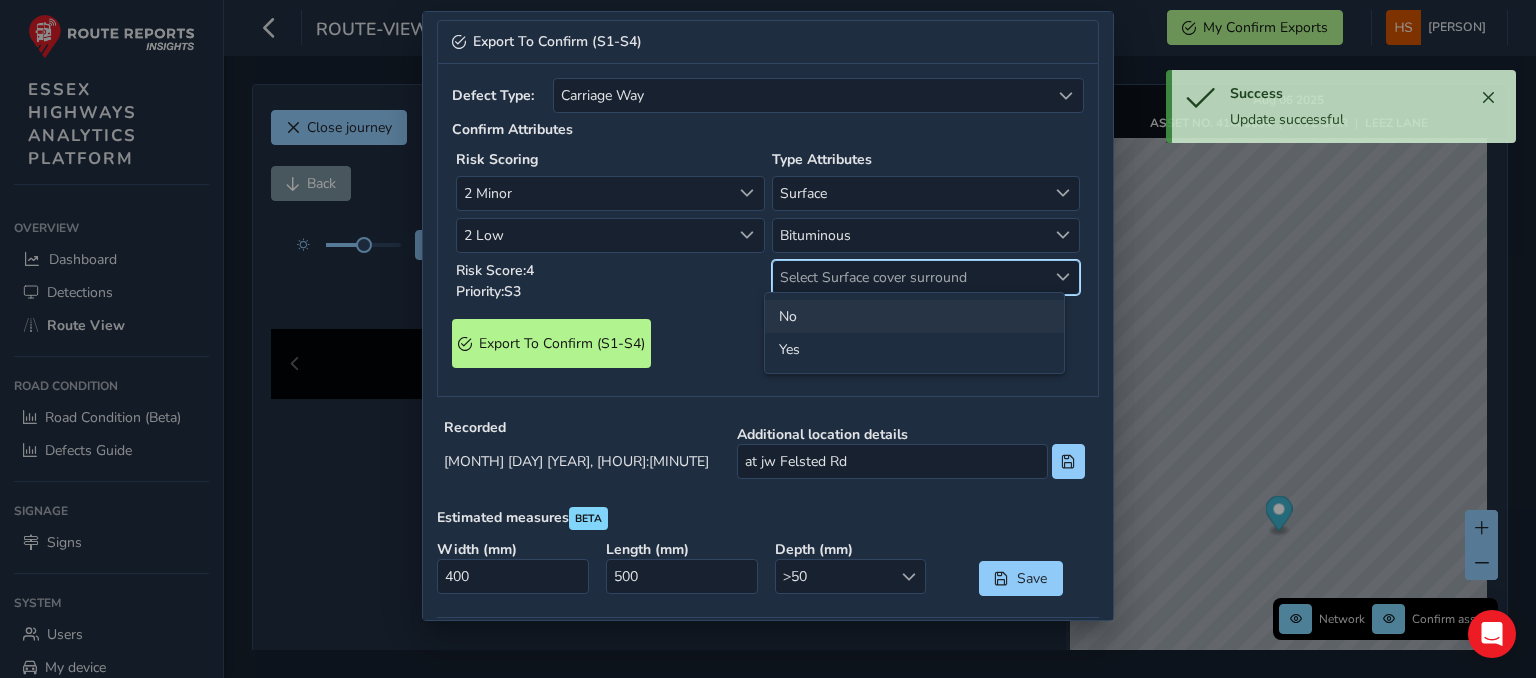 click on "No" at bounding box center [914, 316] 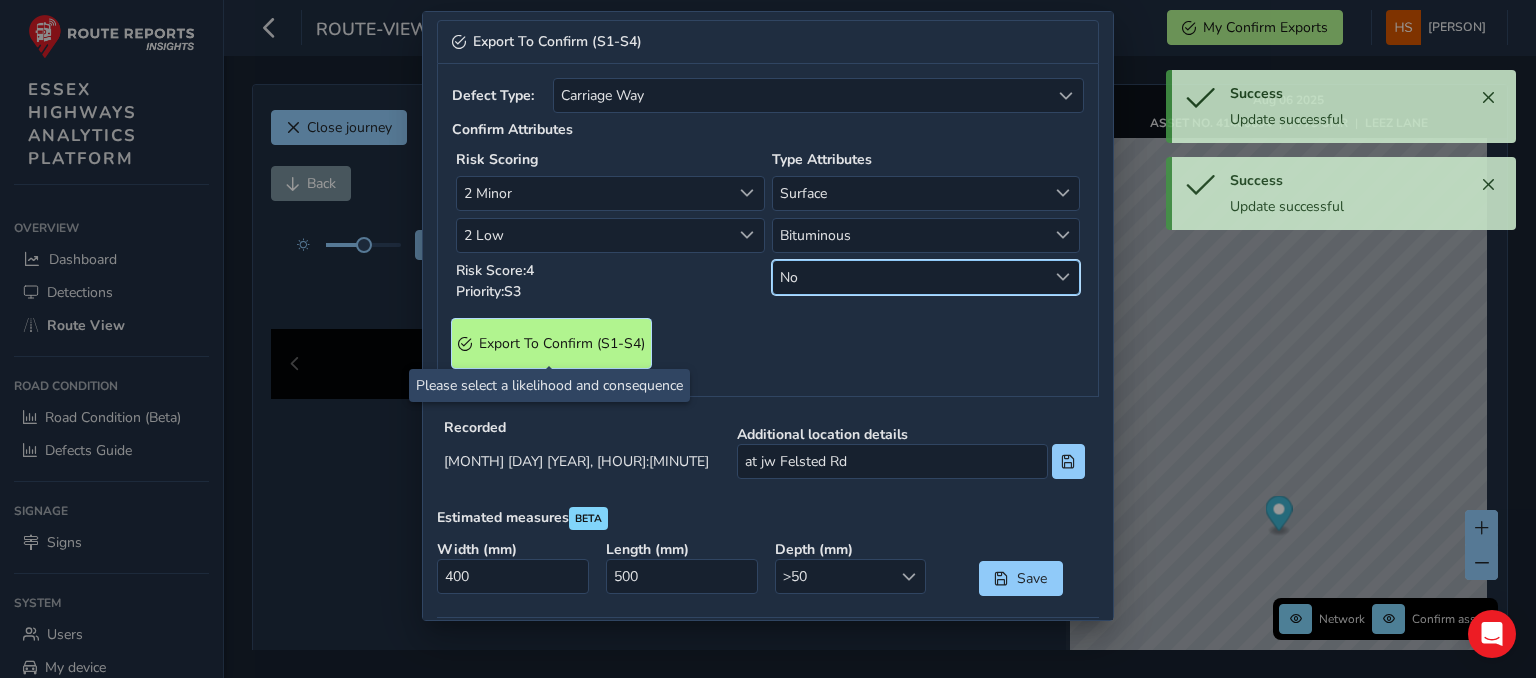 click on "Export To Confirm (S1-S4)" at bounding box center (562, 343) 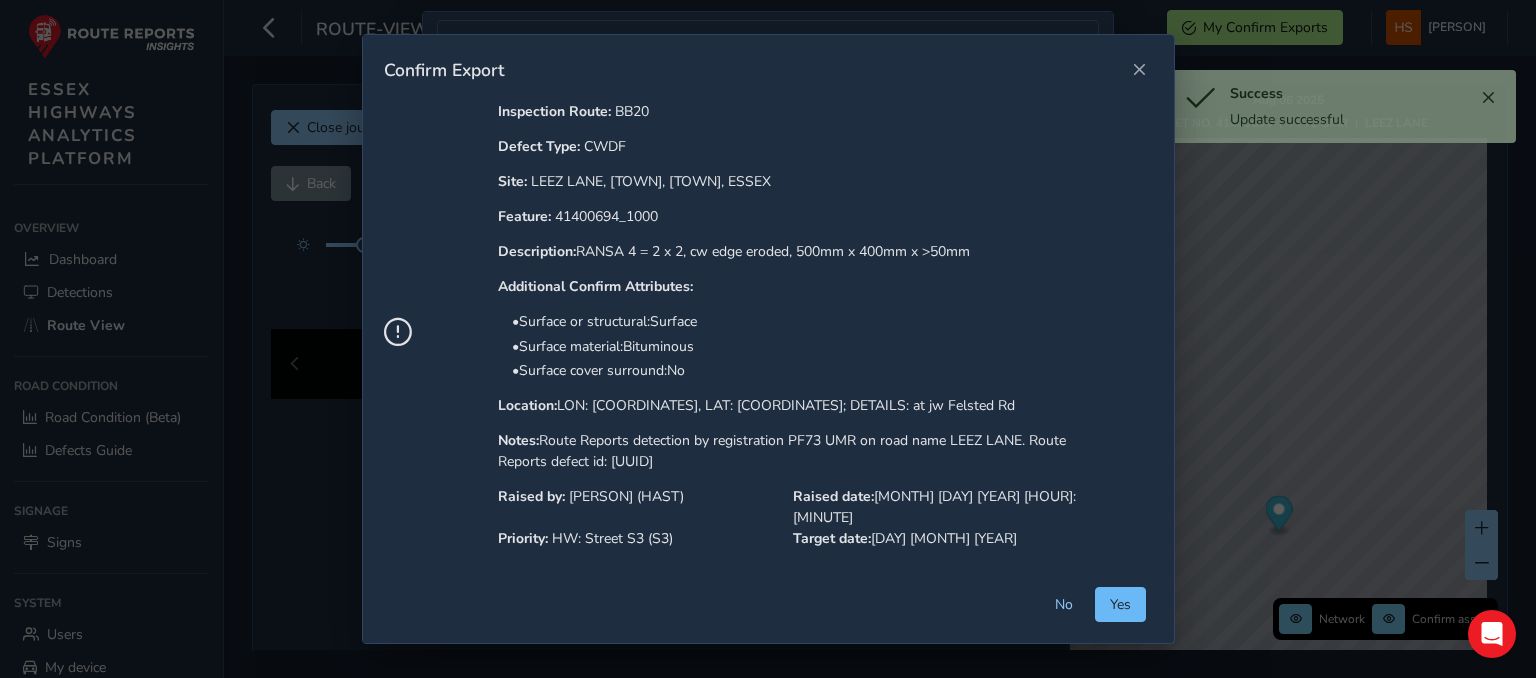 click on "Yes" at bounding box center (1120, 604) 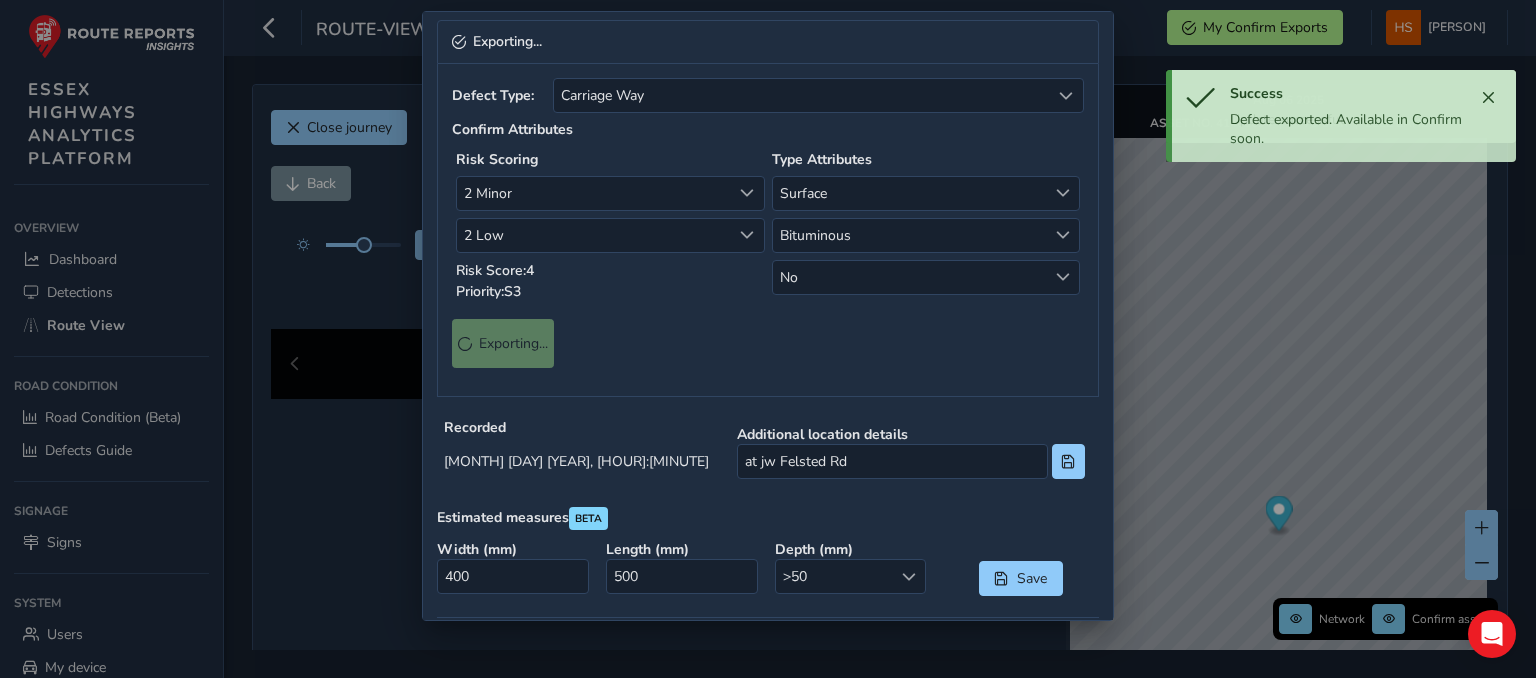 scroll, scrollTop: 0, scrollLeft: 0, axis: both 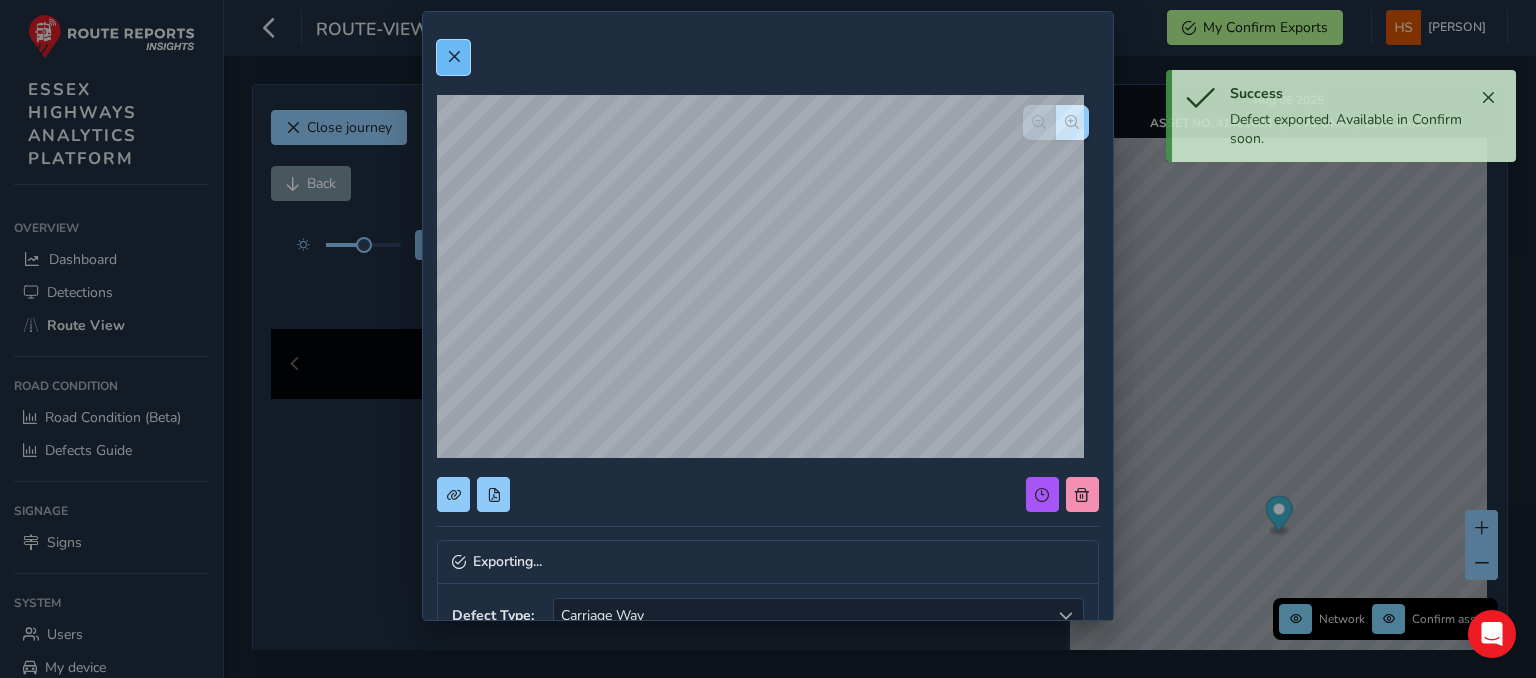 click at bounding box center (453, 57) 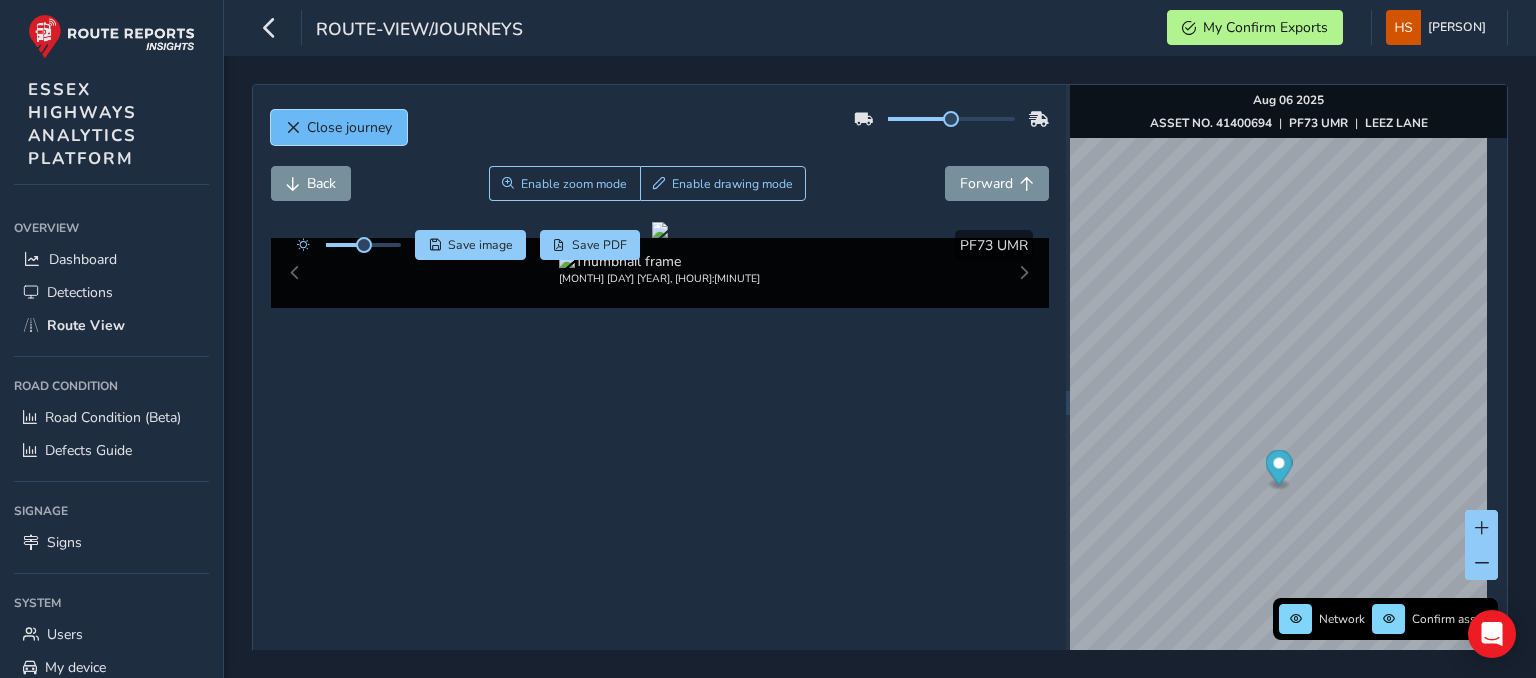 click on "Close journey" at bounding box center (339, 127) 